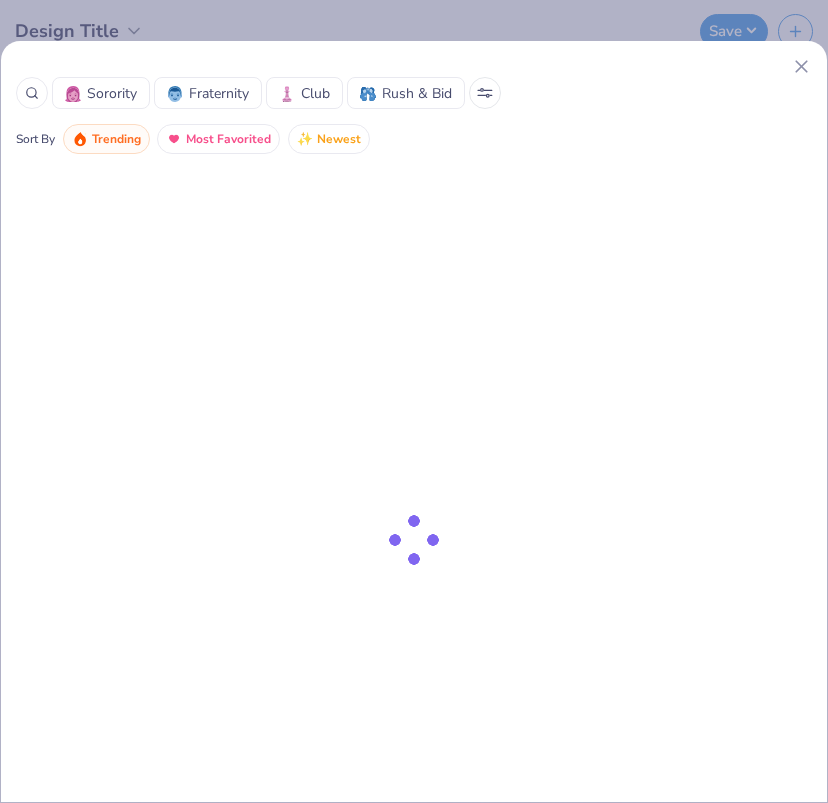 scroll, scrollTop: 0, scrollLeft: 0, axis: both 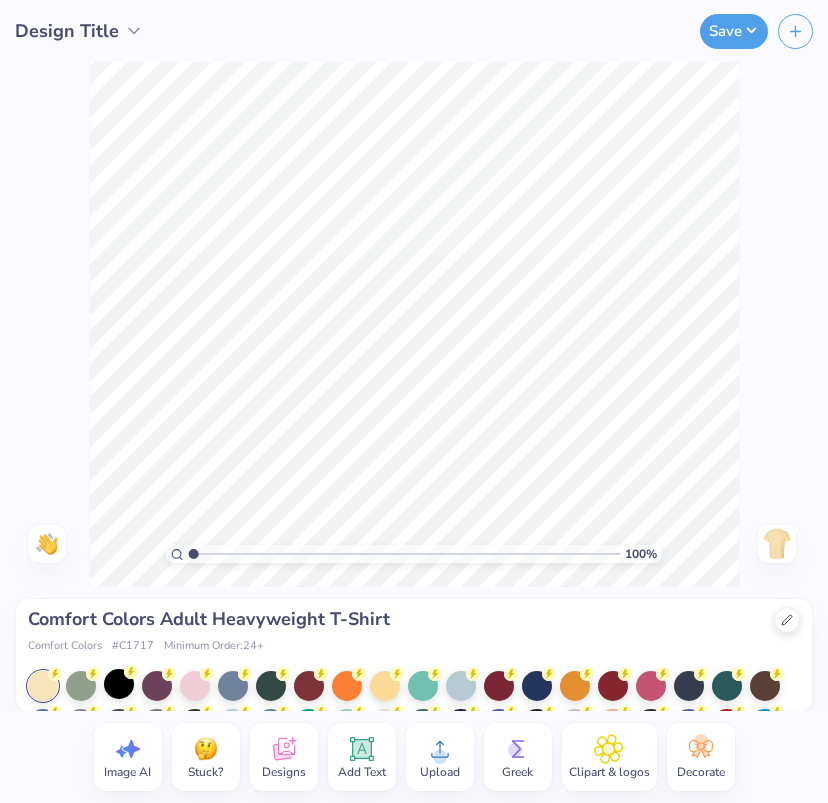 click at bounding box center (119, 684) 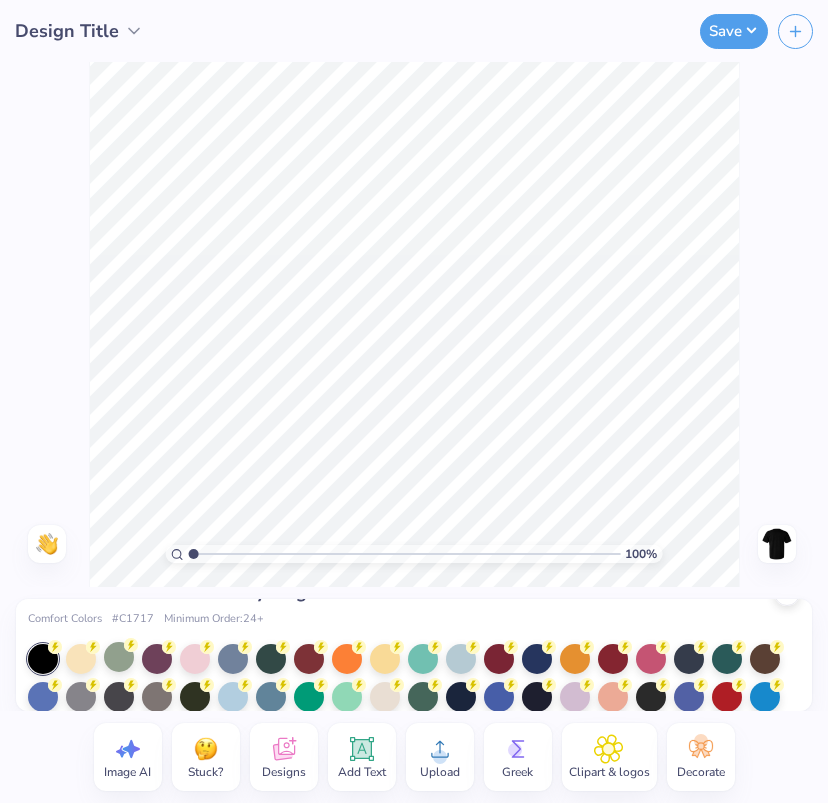 scroll, scrollTop: 8, scrollLeft: 0, axis: vertical 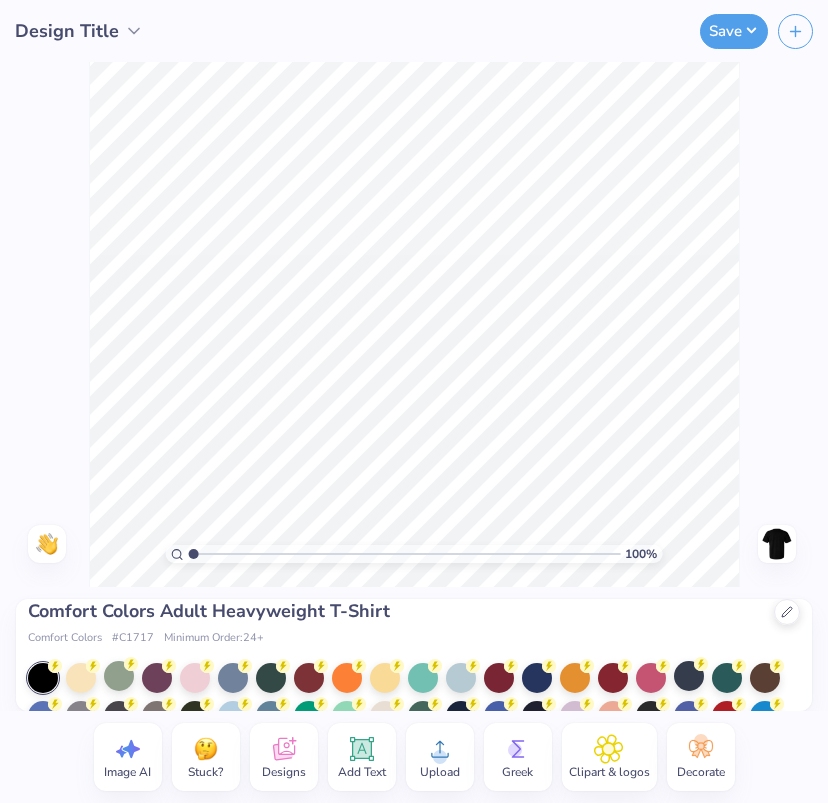 click at bounding box center (689, 676) 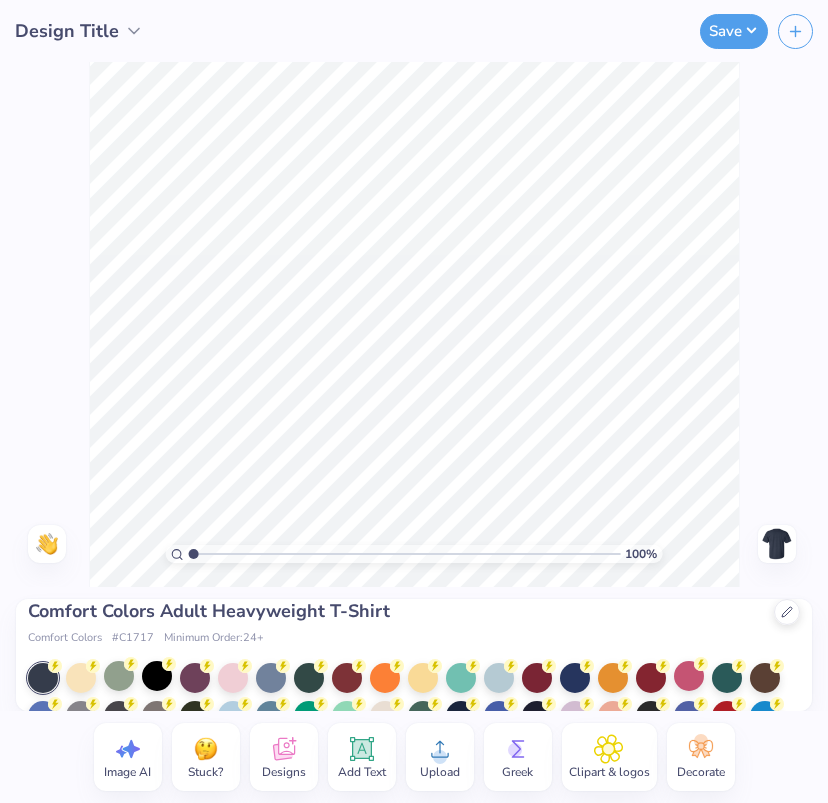 click at bounding box center [157, 676] 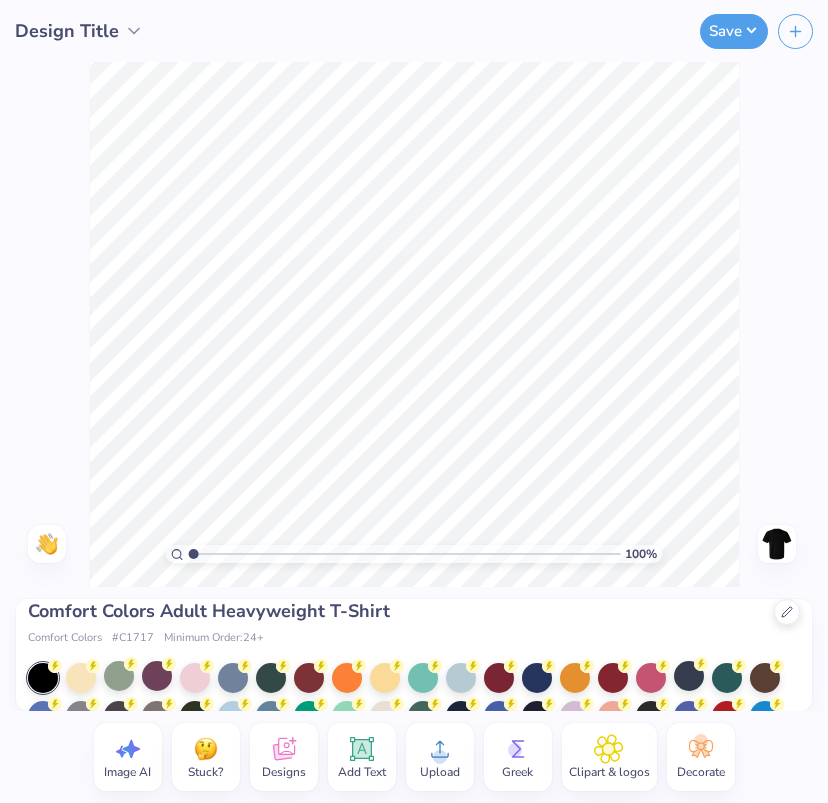 scroll, scrollTop: 0, scrollLeft: 0, axis: both 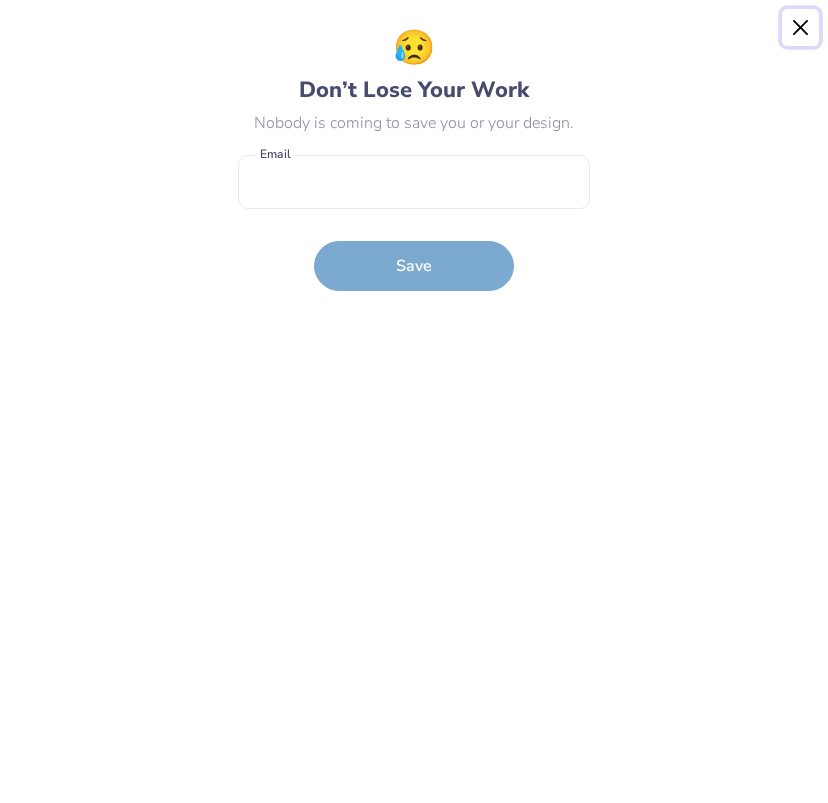 click at bounding box center (801, 28) 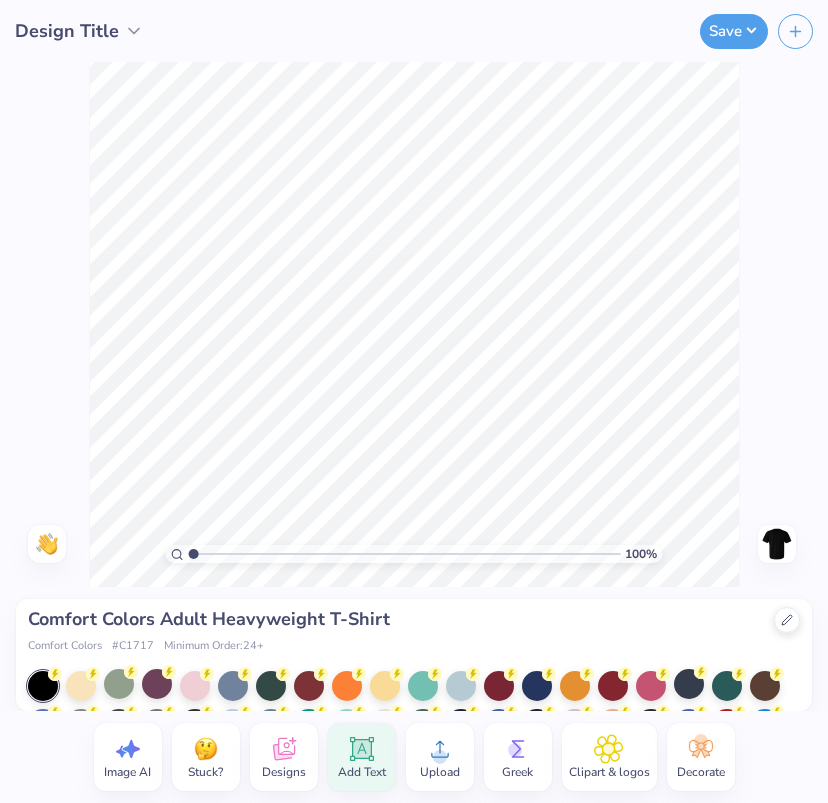 click 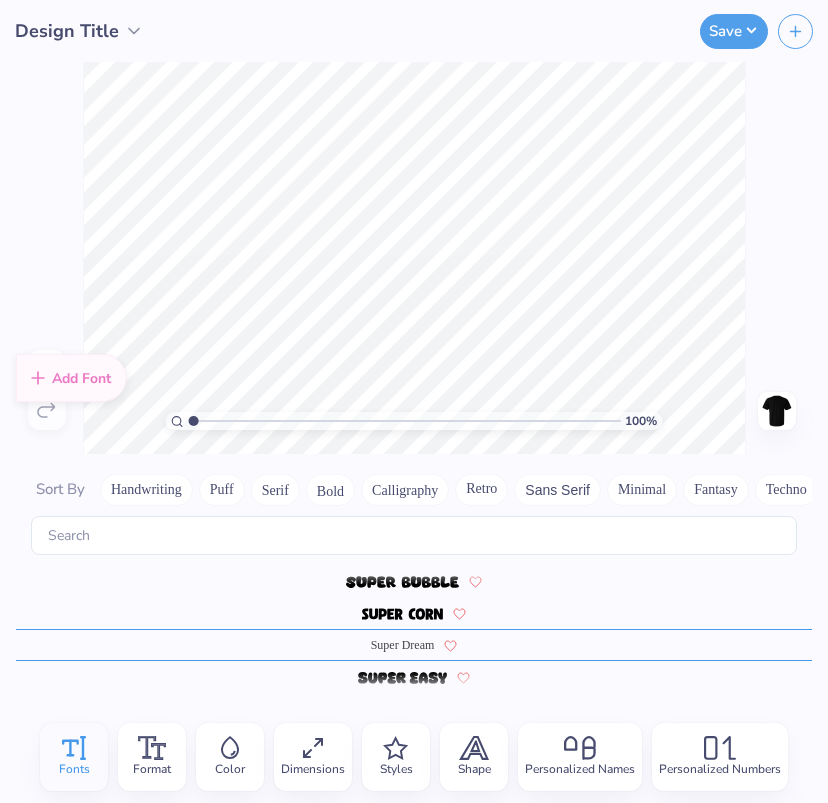 scroll, scrollTop: 7499, scrollLeft: 0, axis: vertical 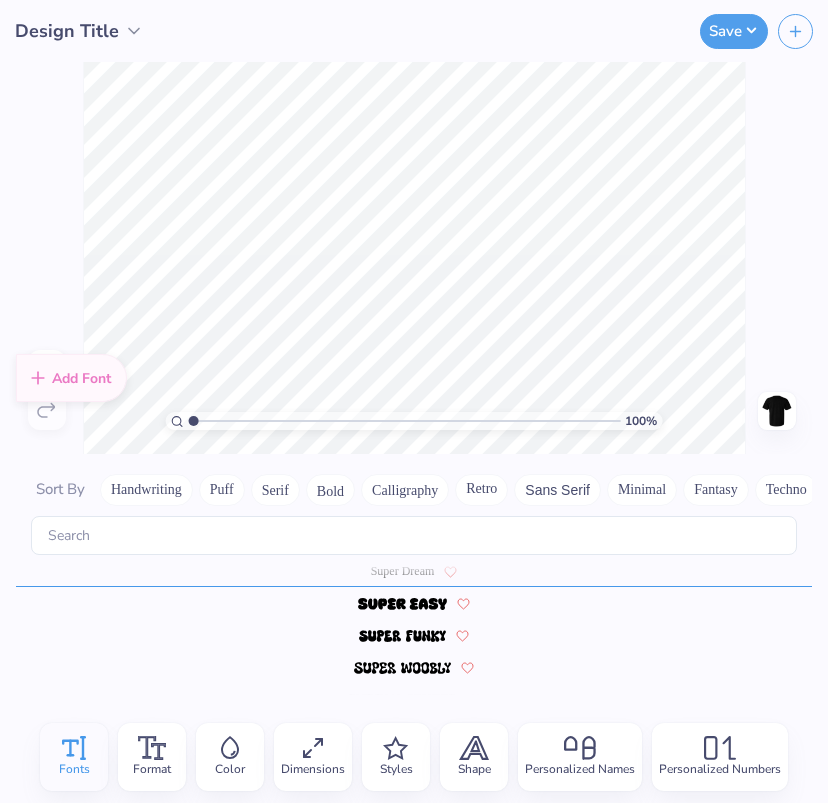 click on "Handwriting" at bounding box center (146, 490) 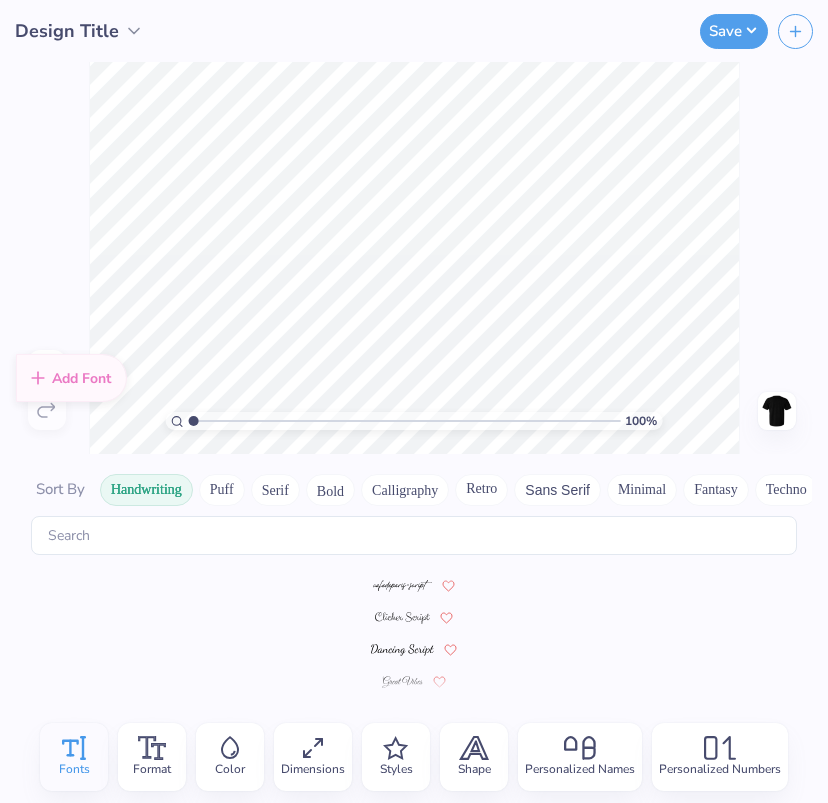 scroll, scrollTop: 28, scrollLeft: 0, axis: vertical 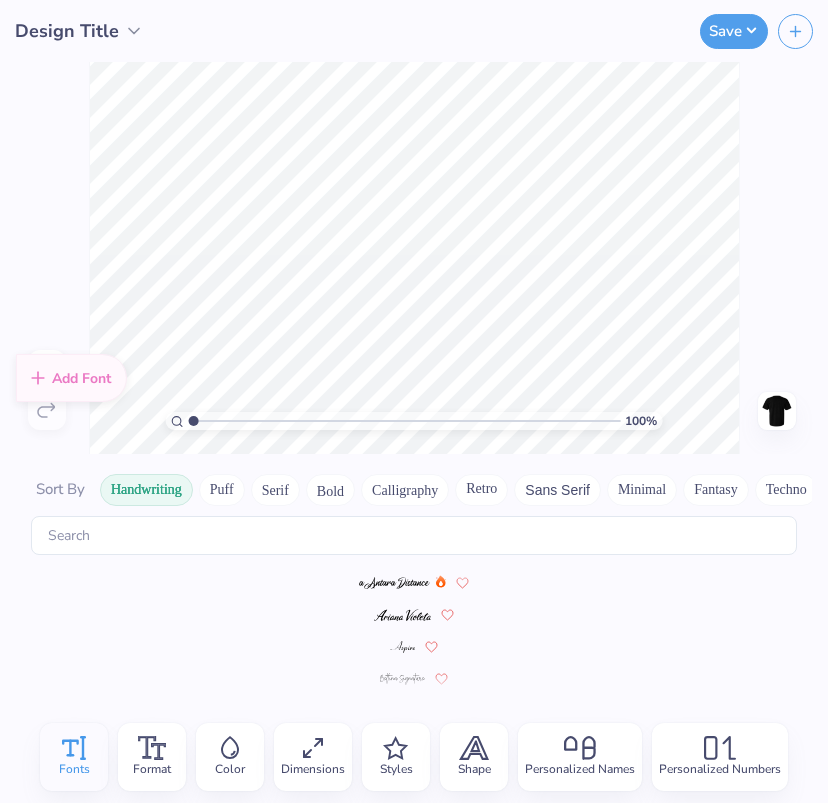 click on "Puff" at bounding box center [222, 490] 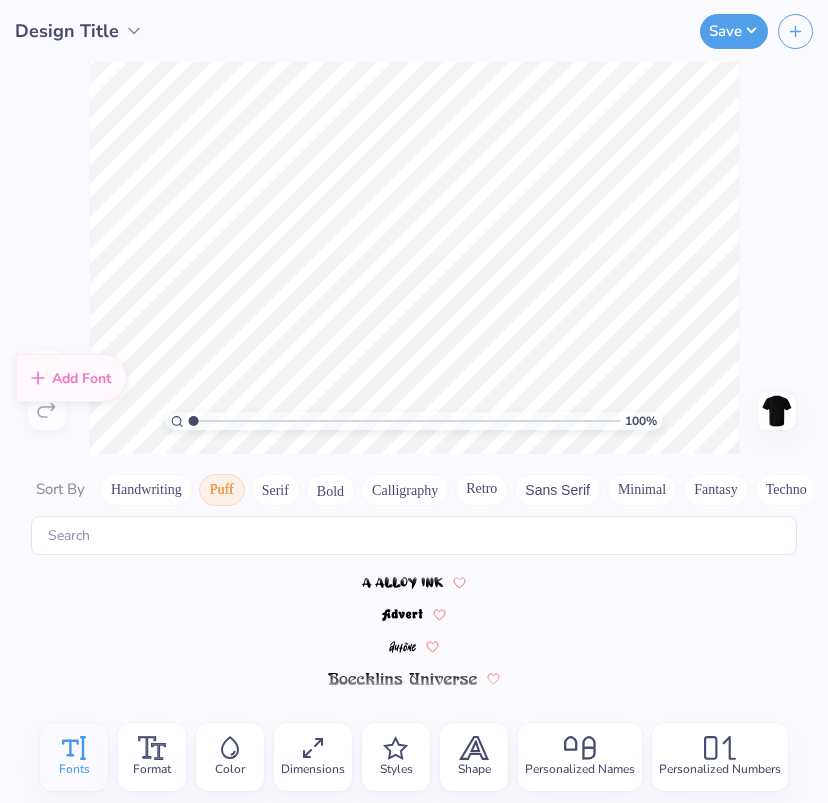 click on "Serif" at bounding box center [275, 490] 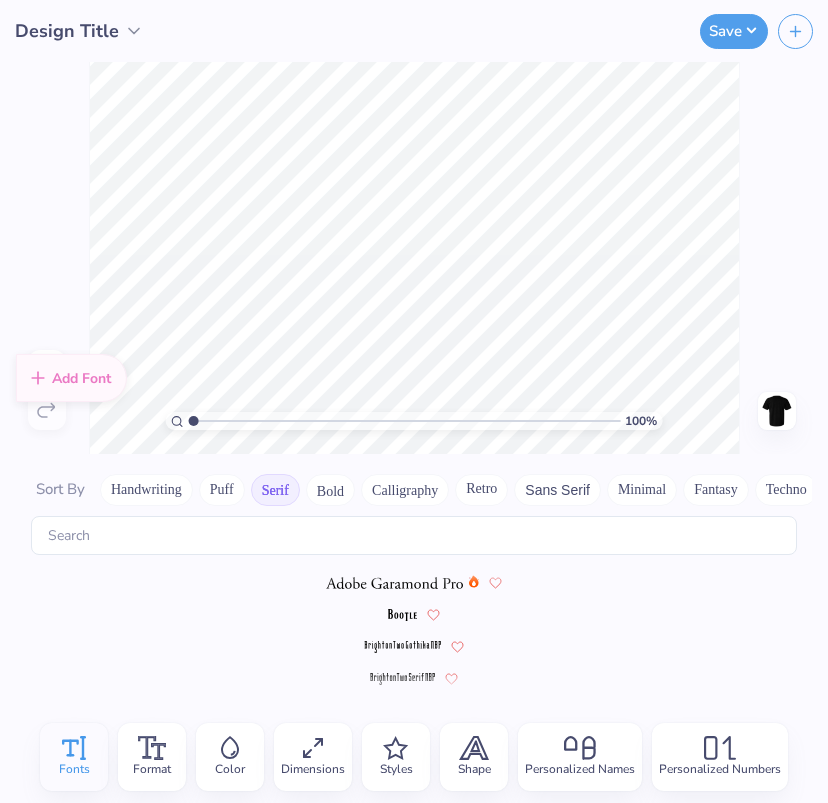 click on "Handwriting Puff Serif Bold Calligraphy Retro Sans Serif Minimal Fantasy Techno Others" at bounding box center (498, 490) 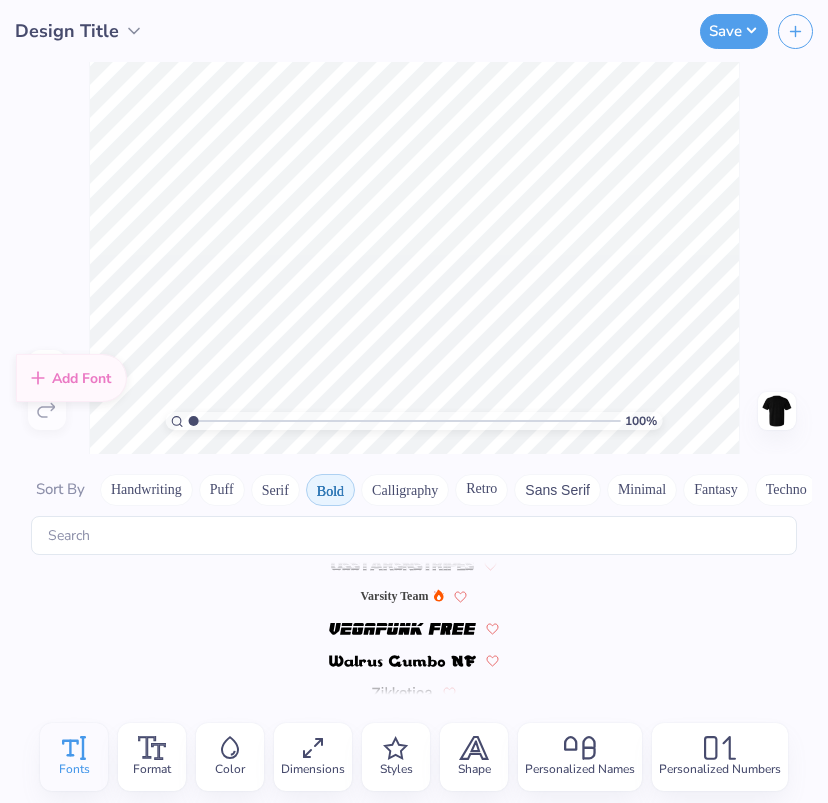 scroll, scrollTop: 2290, scrollLeft: 0, axis: vertical 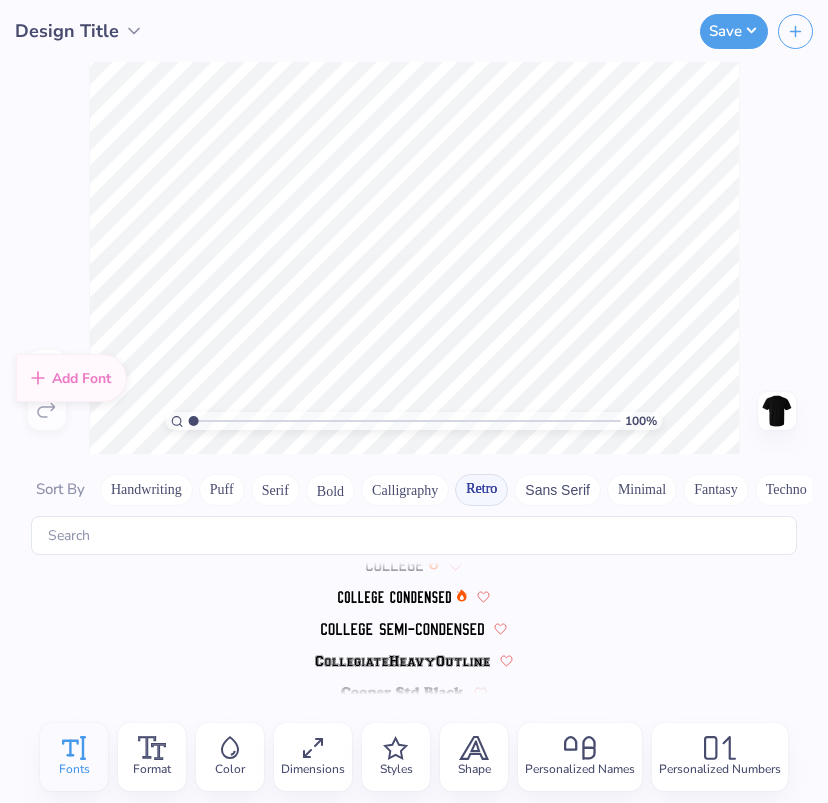 click on "Sort By" at bounding box center [60, 489] 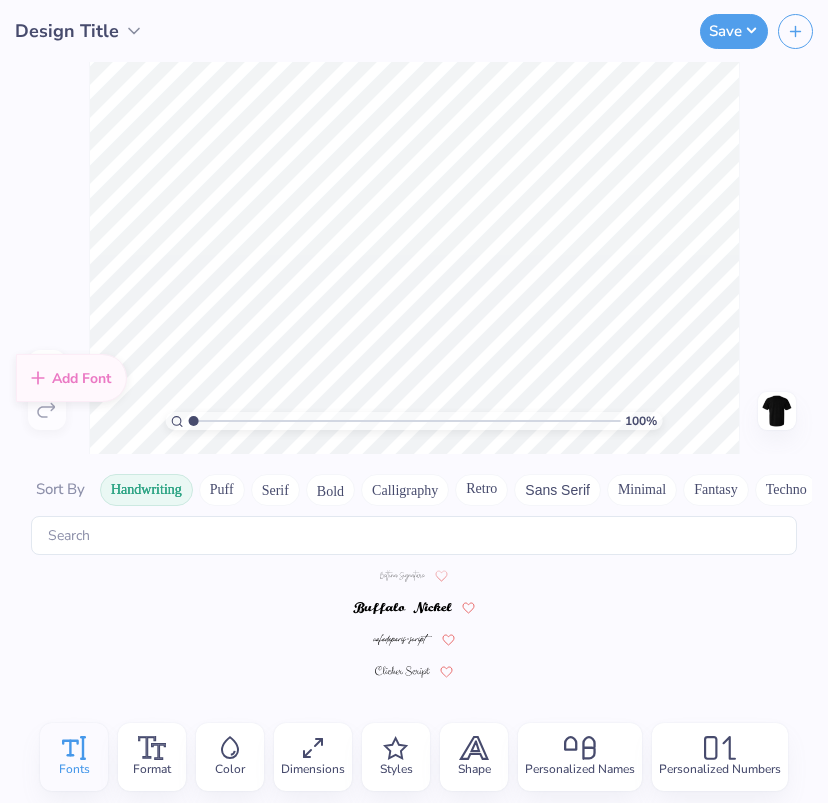 scroll, scrollTop: 0, scrollLeft: 0, axis: both 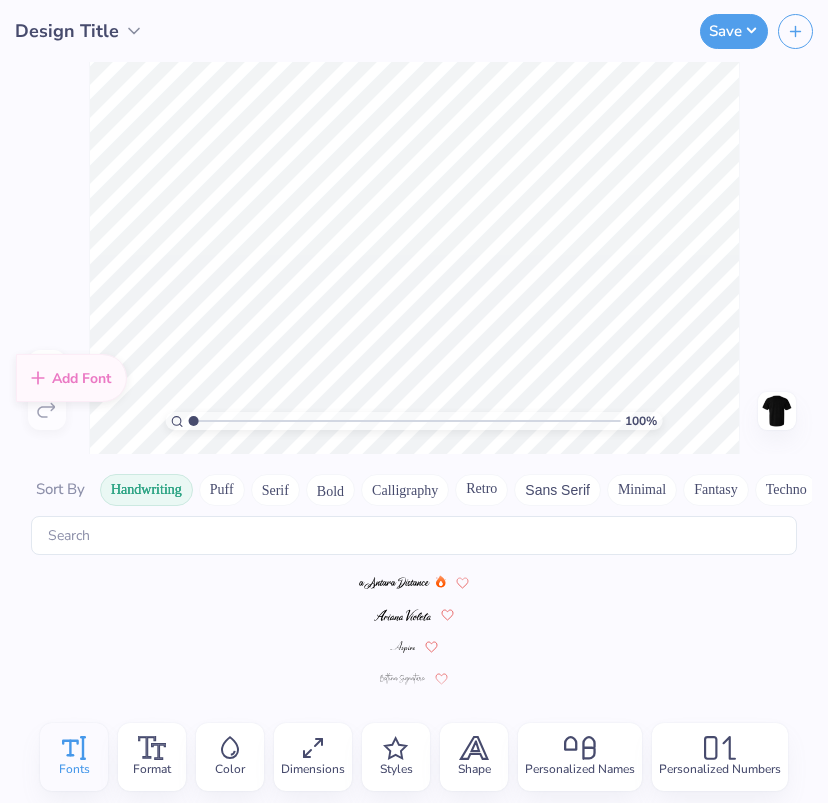 click on "Techno" at bounding box center (786, 490) 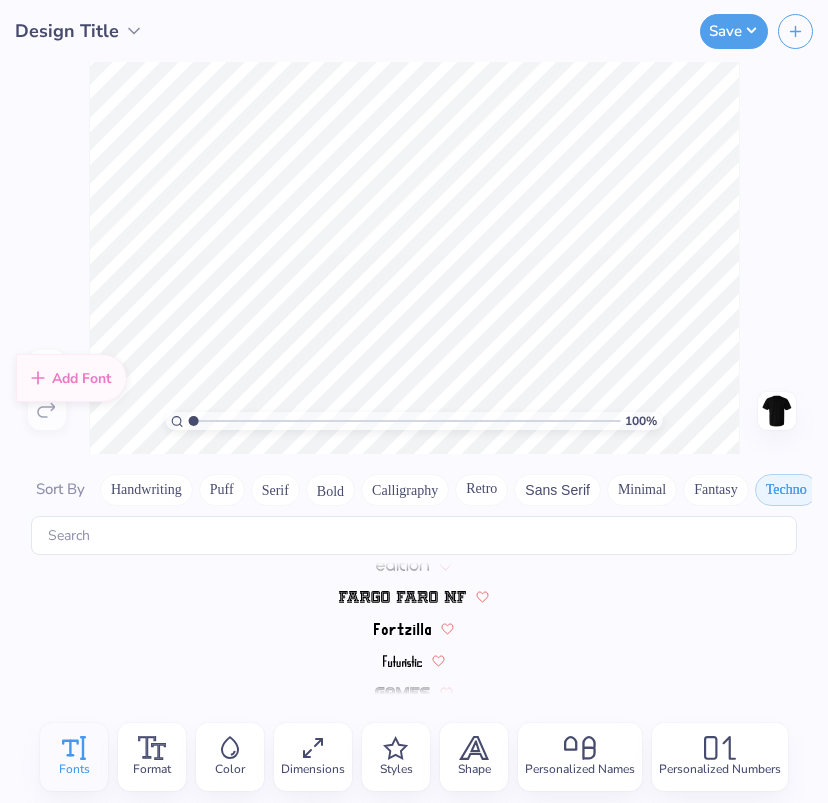 click at bounding box center [402, 596] 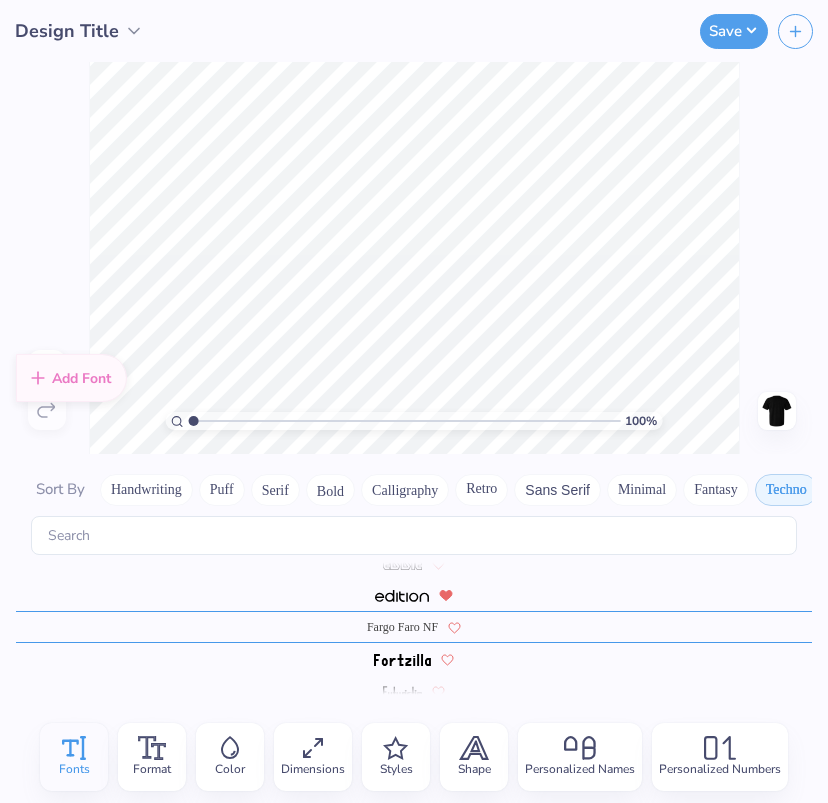 scroll, scrollTop: 210, scrollLeft: 0, axis: vertical 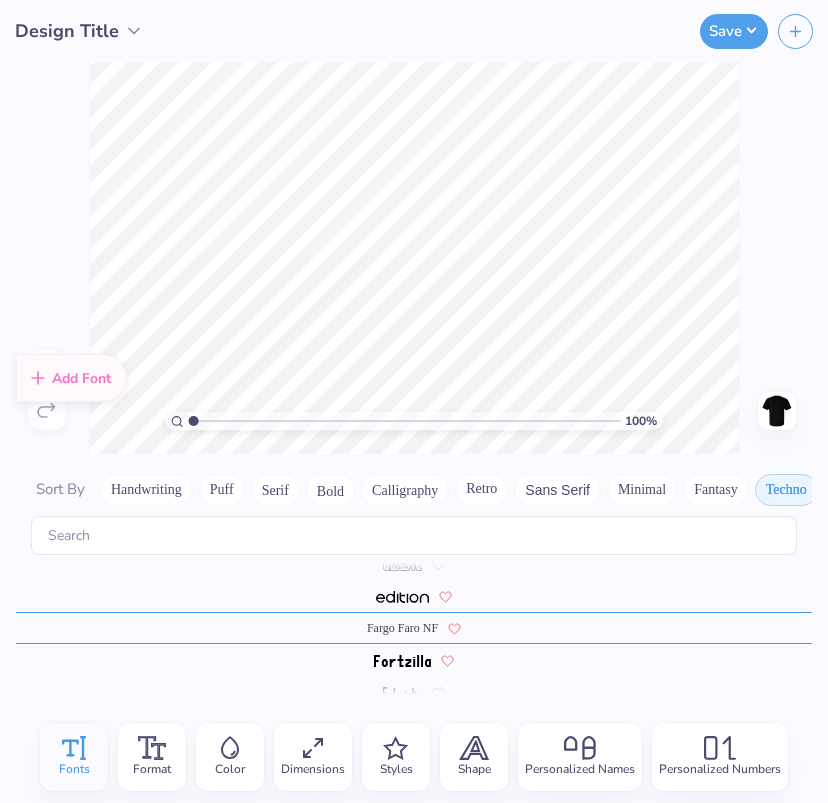 type on "Winona" 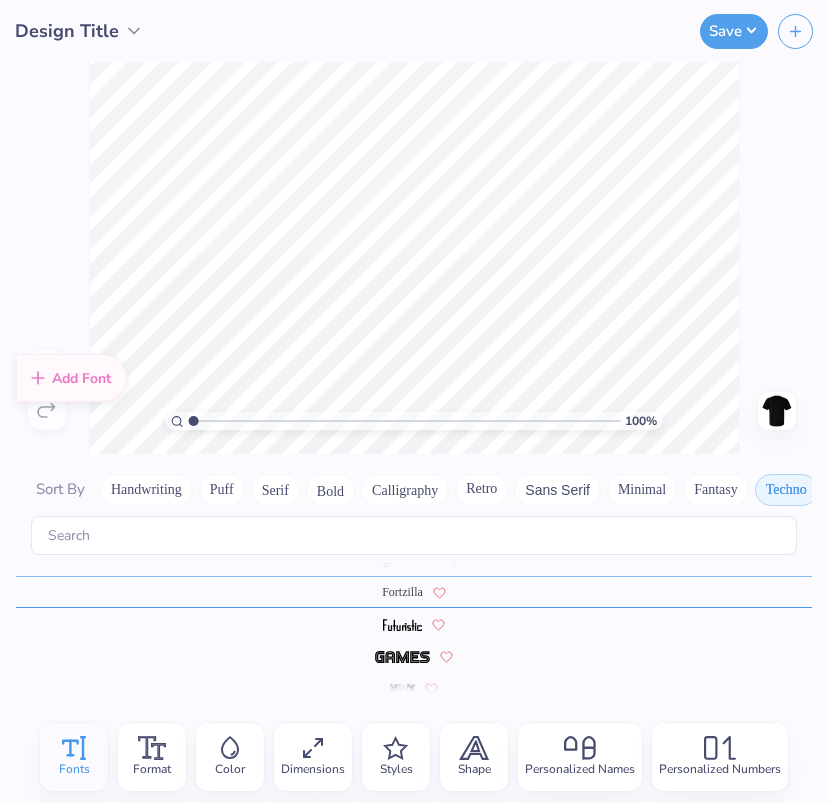 scroll, scrollTop: 274, scrollLeft: 0, axis: vertical 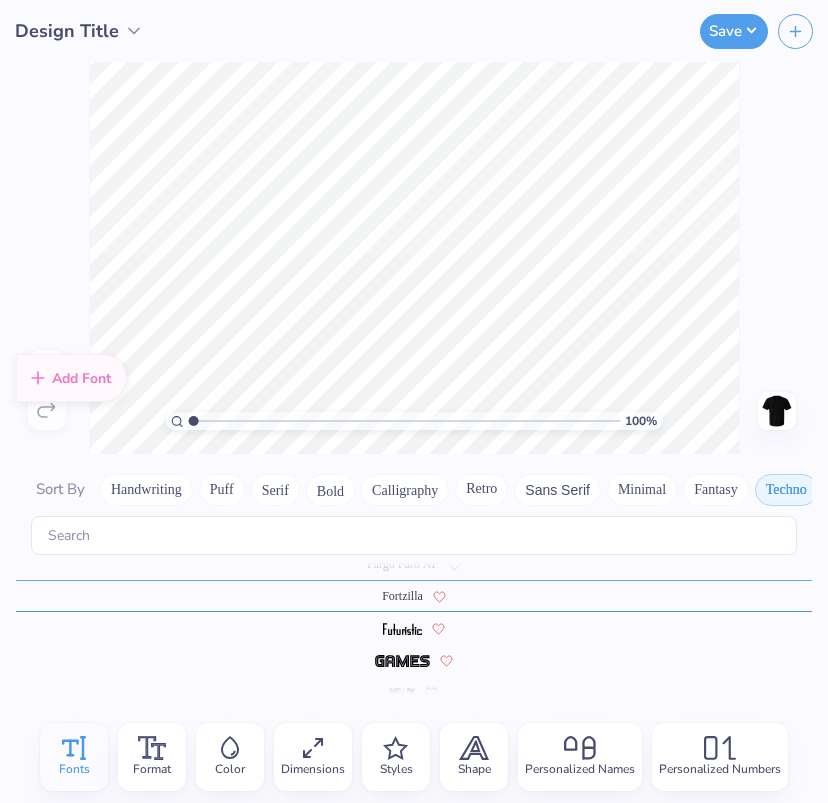 click at bounding box center (403, 628) 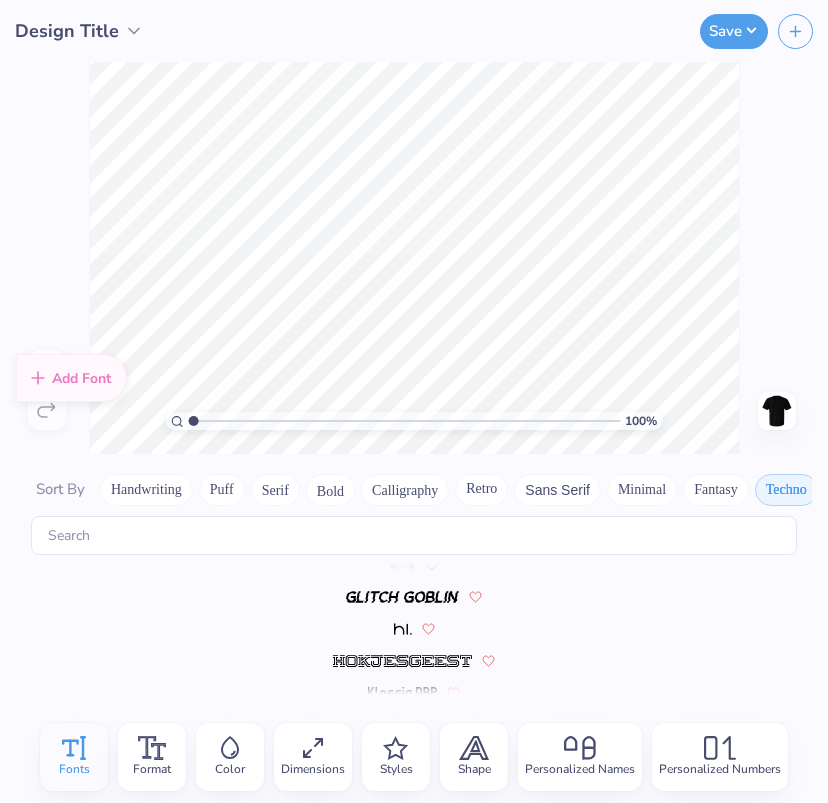 click at bounding box center (402, 597) 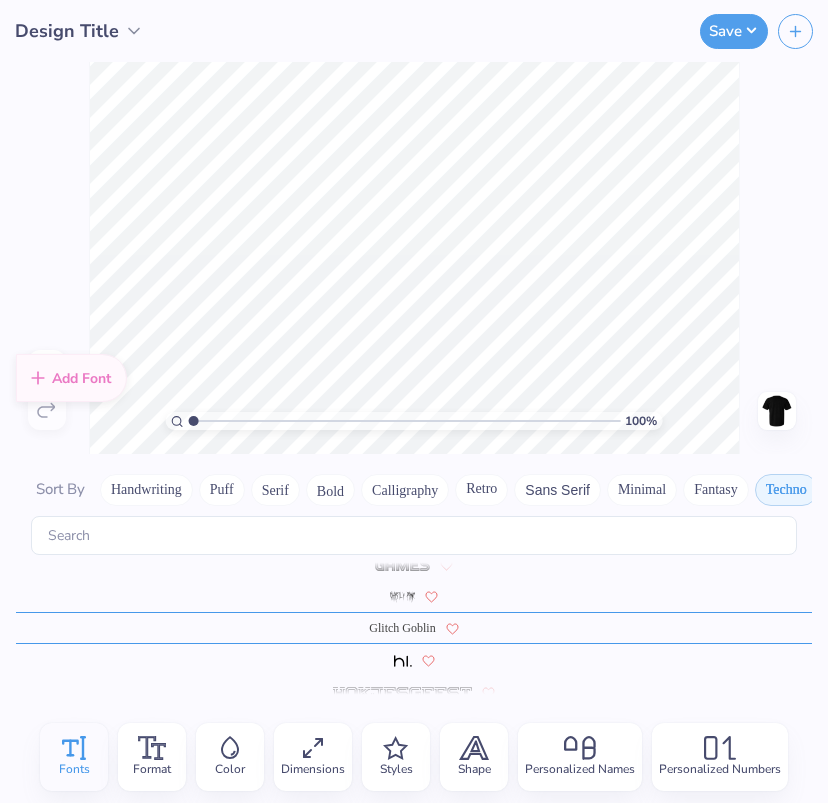 click at bounding box center (403, 661) 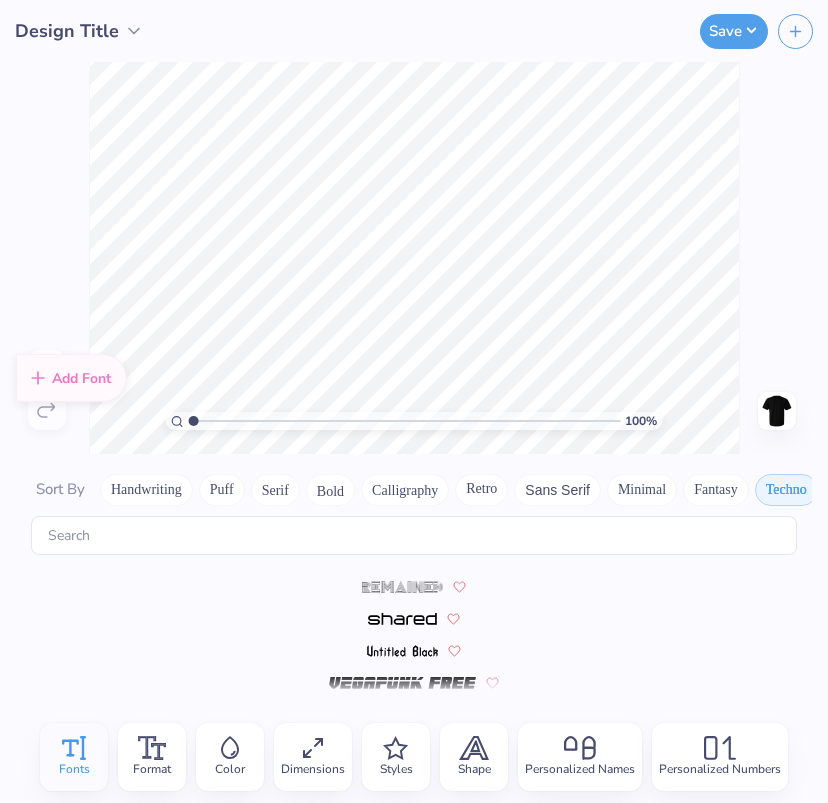 scroll, scrollTop: 675, scrollLeft: 0, axis: vertical 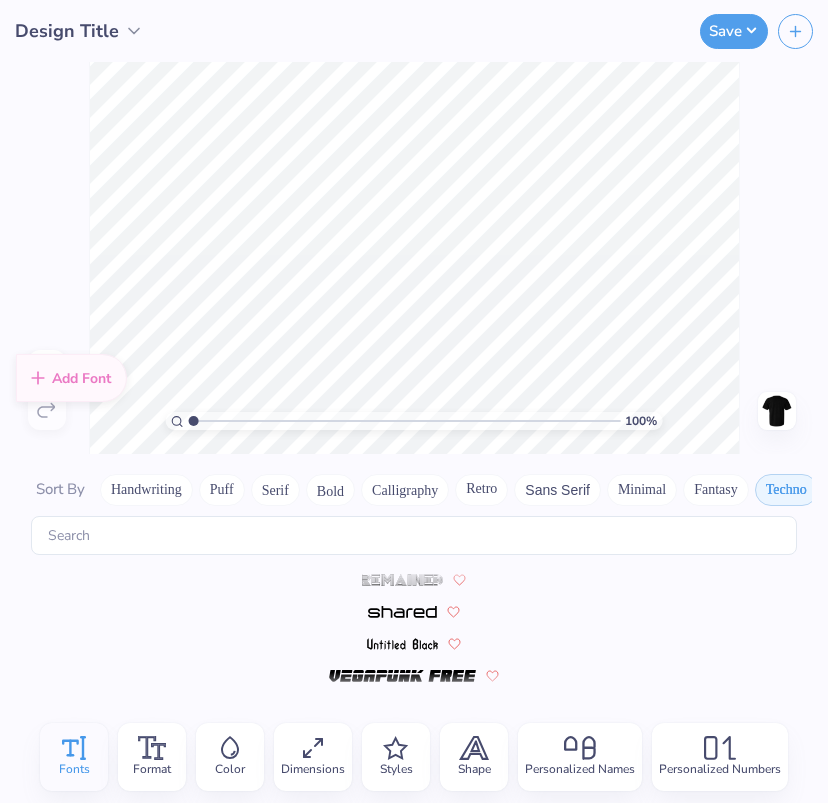 click at bounding box center [402, 644] 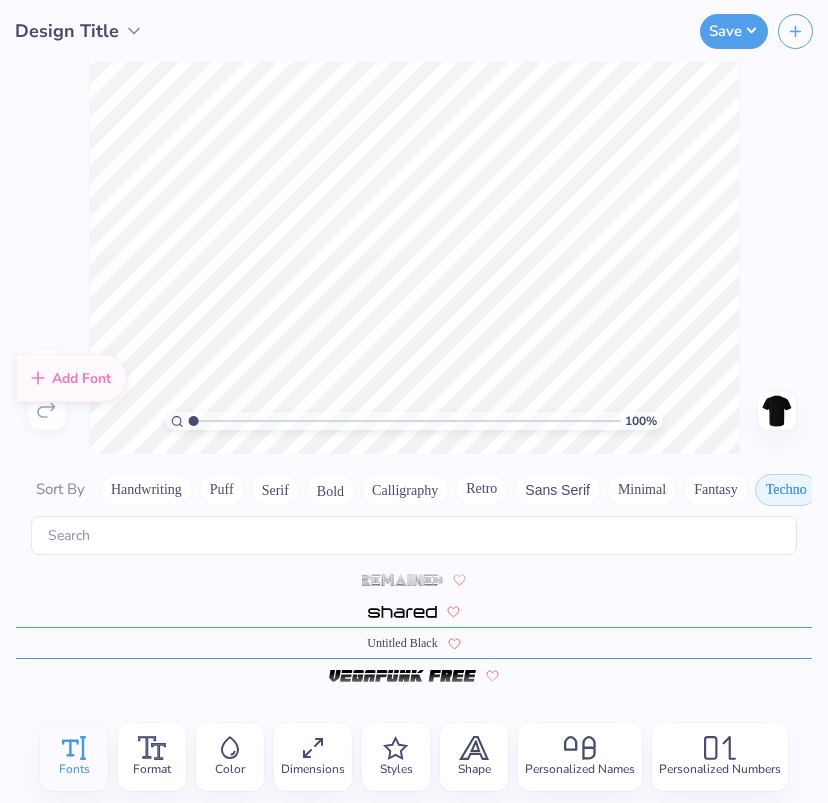click at bounding box center [402, 676] 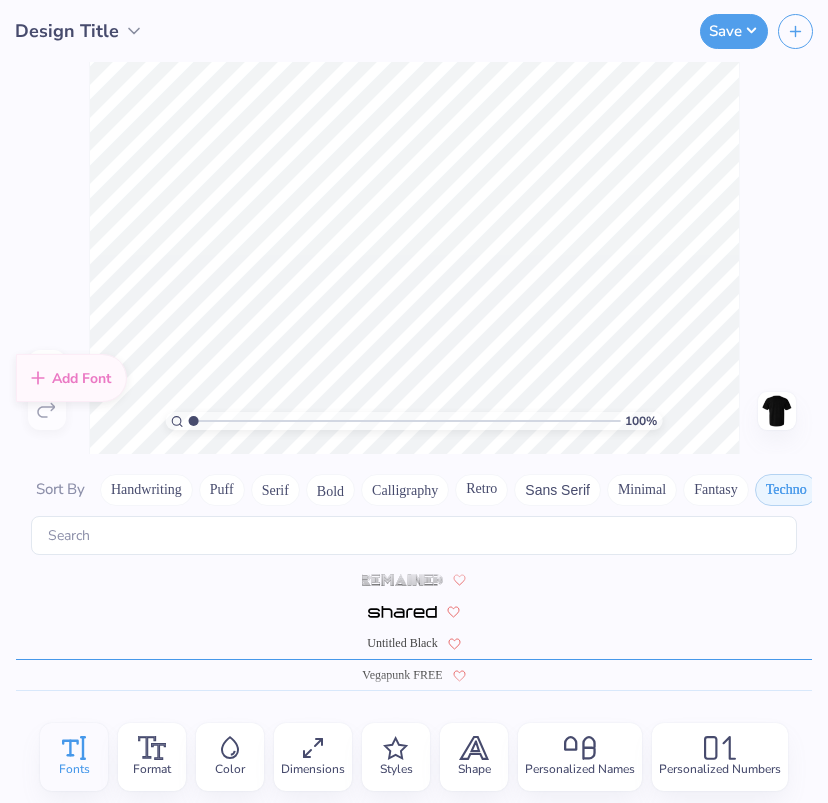 click at bounding box center [402, 611] 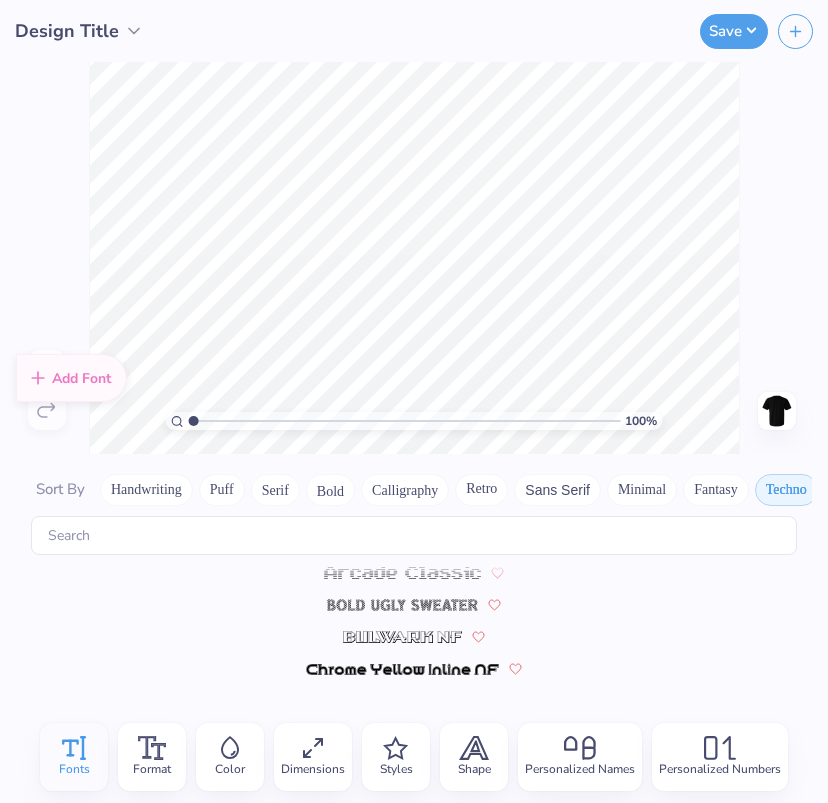 scroll, scrollTop: 0, scrollLeft: 0, axis: both 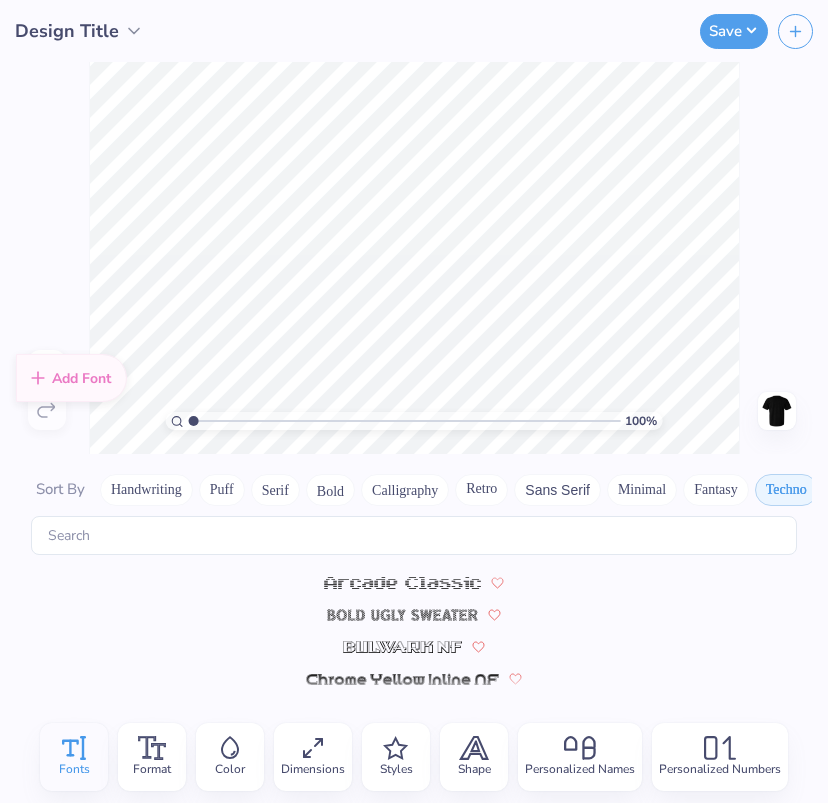 click at bounding box center (402, 614) 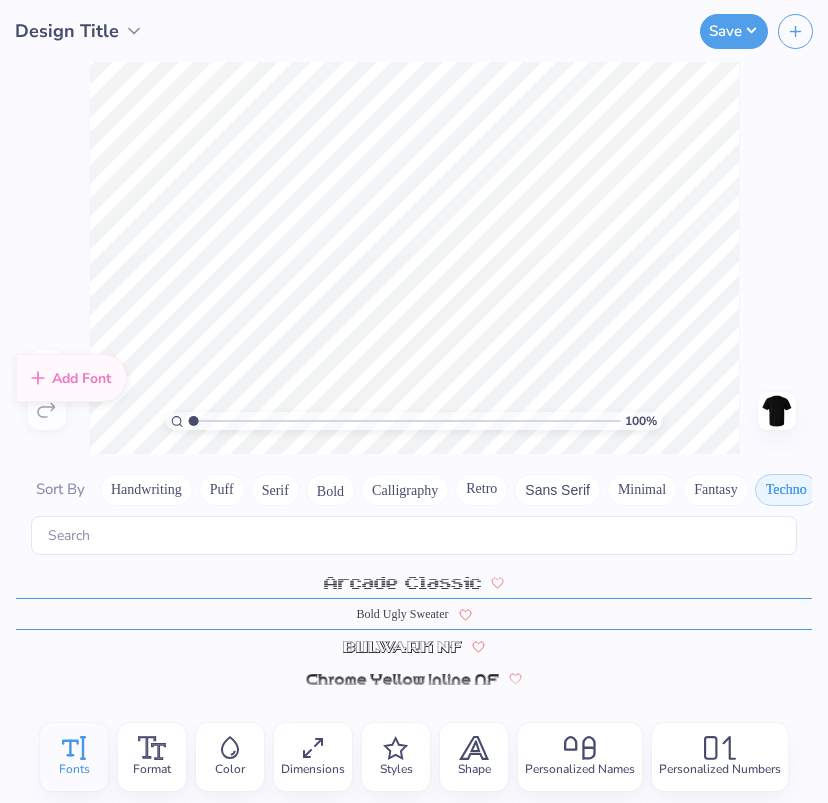 click at bounding box center [402, 582] 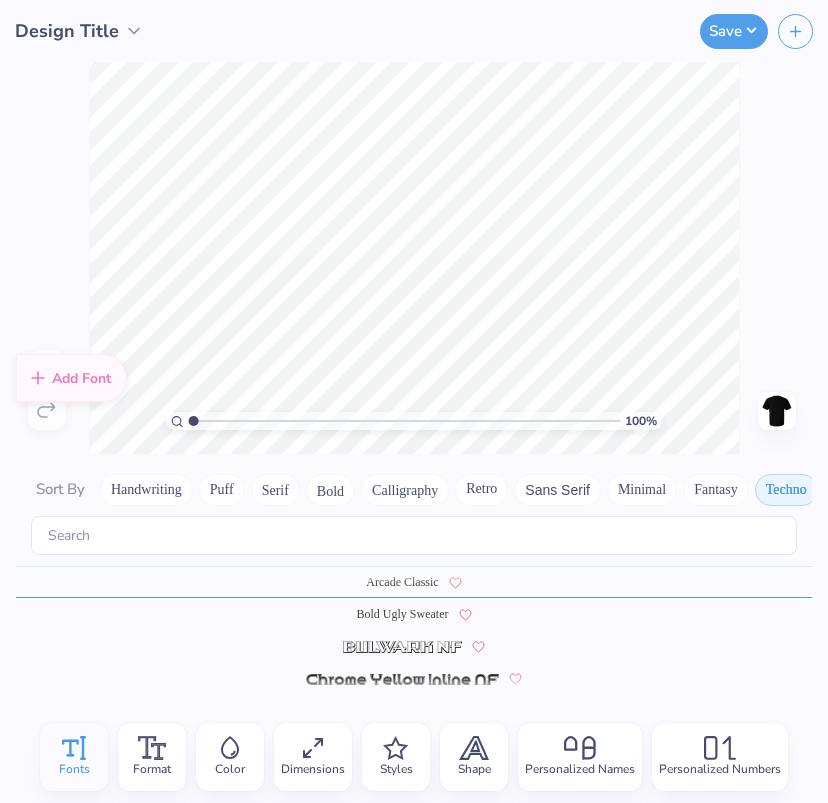 click at bounding box center (402, 679) 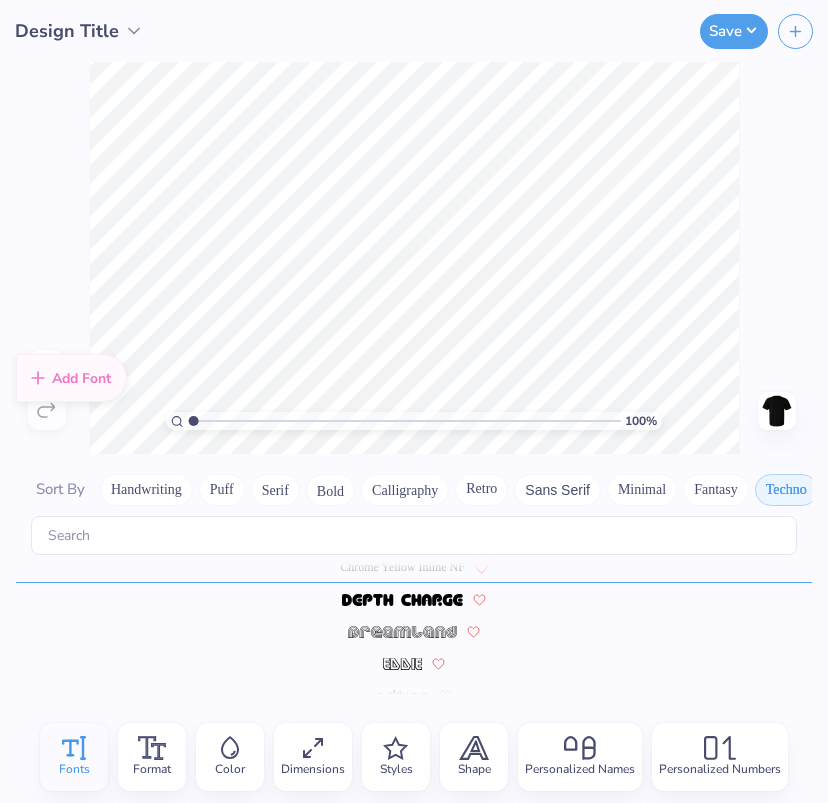 scroll, scrollTop: 114, scrollLeft: 0, axis: vertical 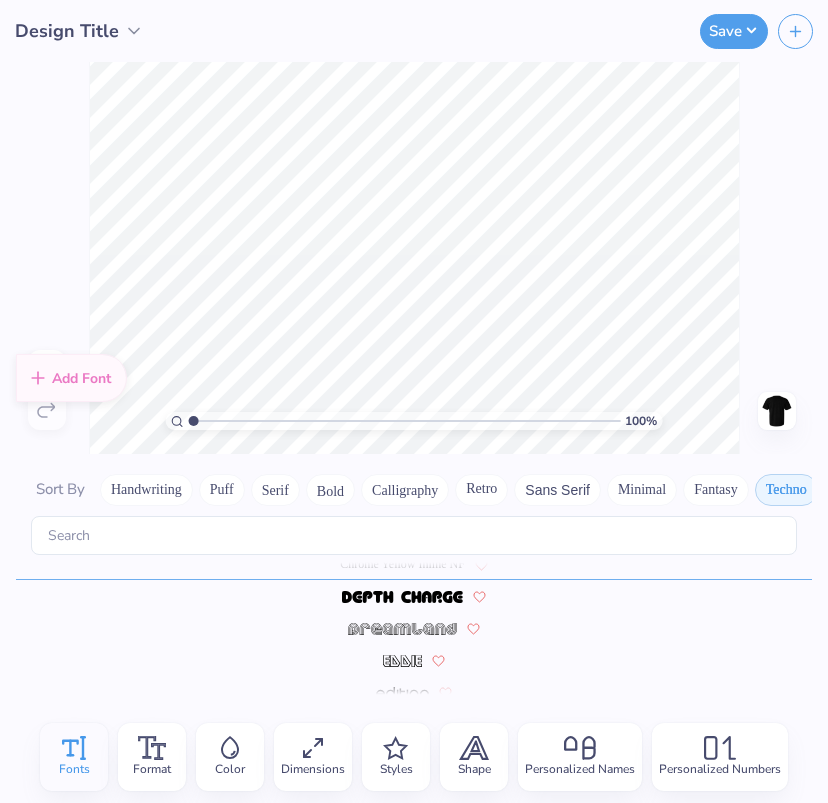click on "Arcade Classic Bold Ugly Sweater Chrome Yellow Inline NF Fargo Faro NF Fortzilla Futuristic Glitch Goblin Hi. Shared Untitled Black Vegapunk FREE" at bounding box center (414, 628) 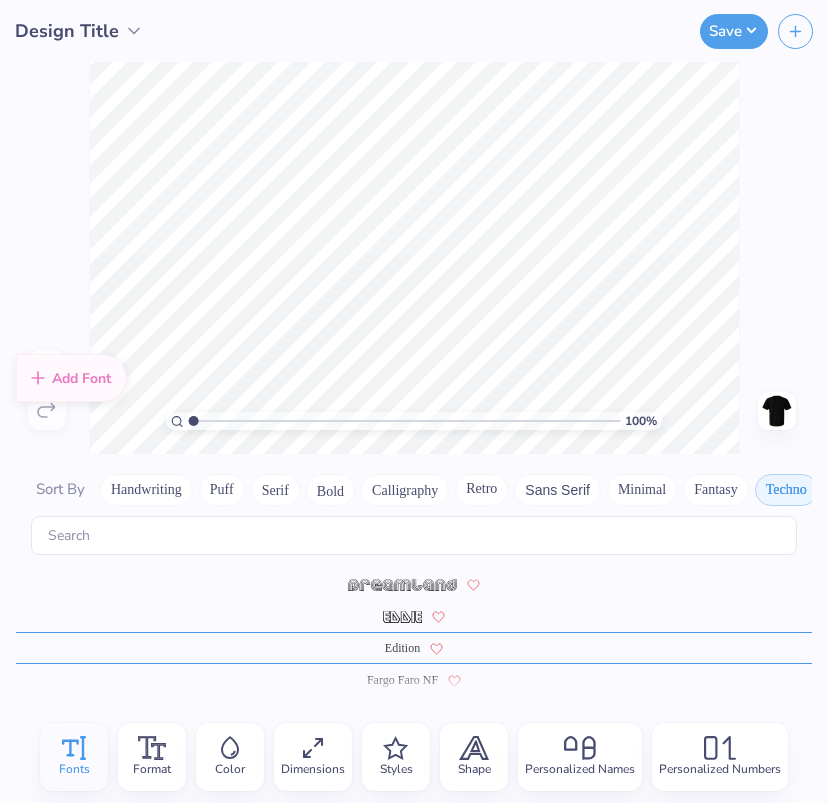scroll, scrollTop: 178, scrollLeft: 0, axis: vertical 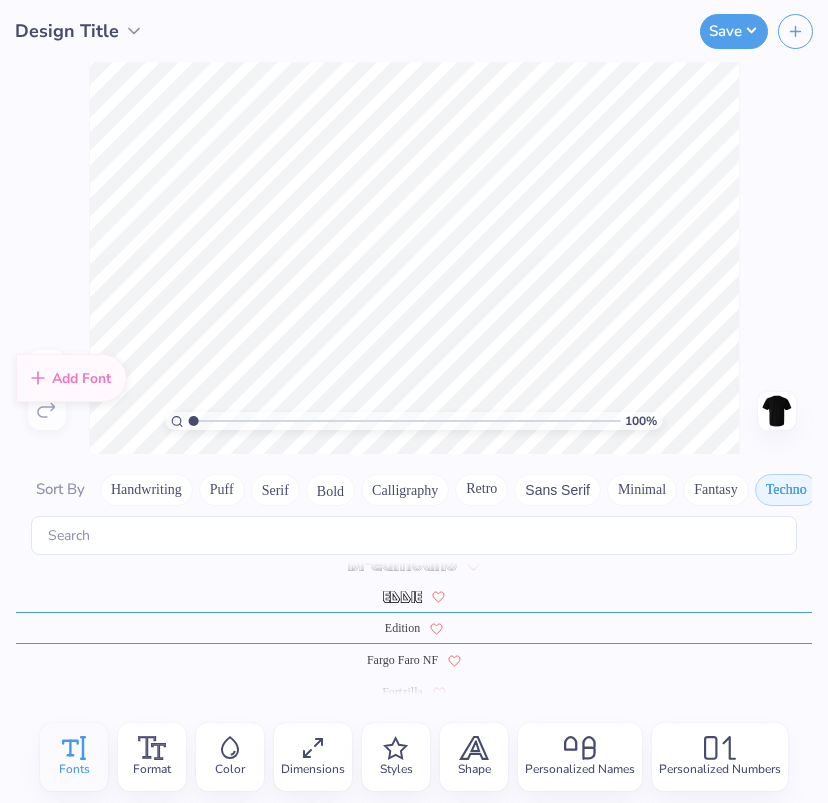 click on "Fantasy" at bounding box center [716, 490] 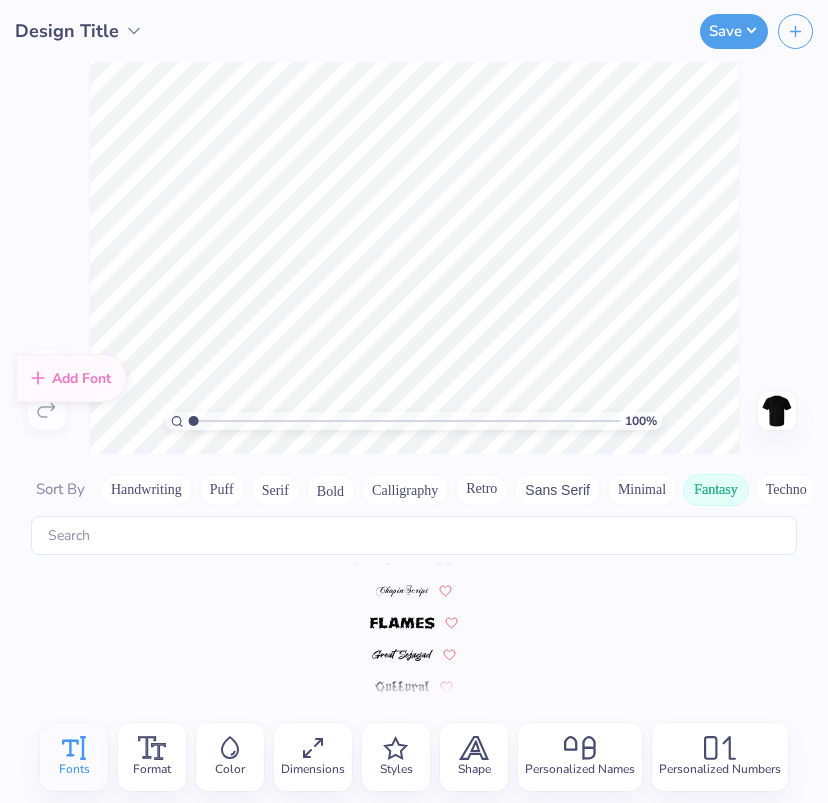 scroll, scrollTop: 0, scrollLeft: 0, axis: both 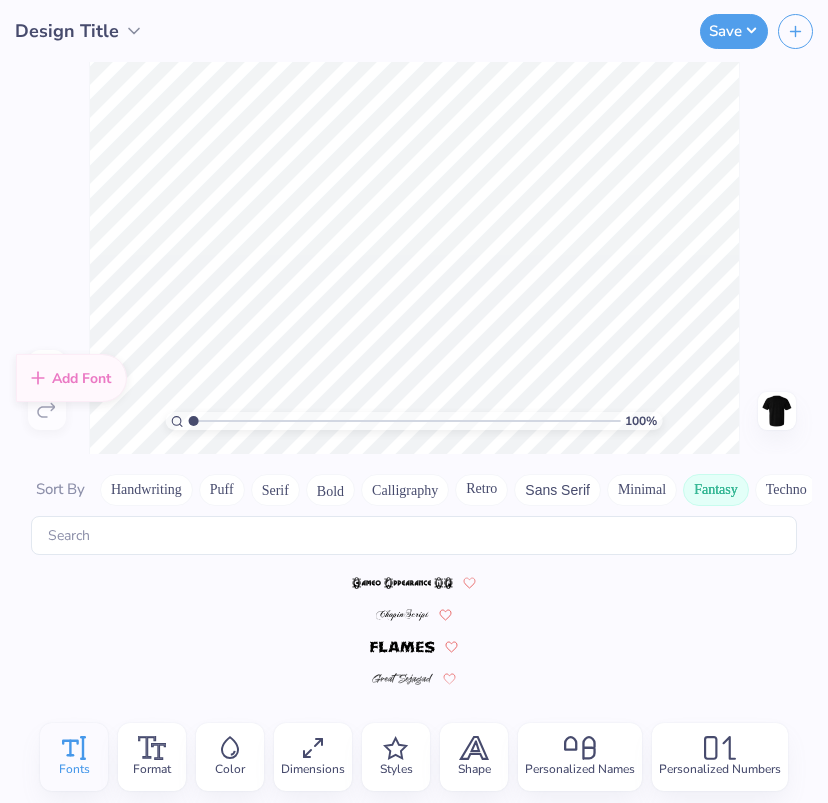 click at bounding box center (402, 646) 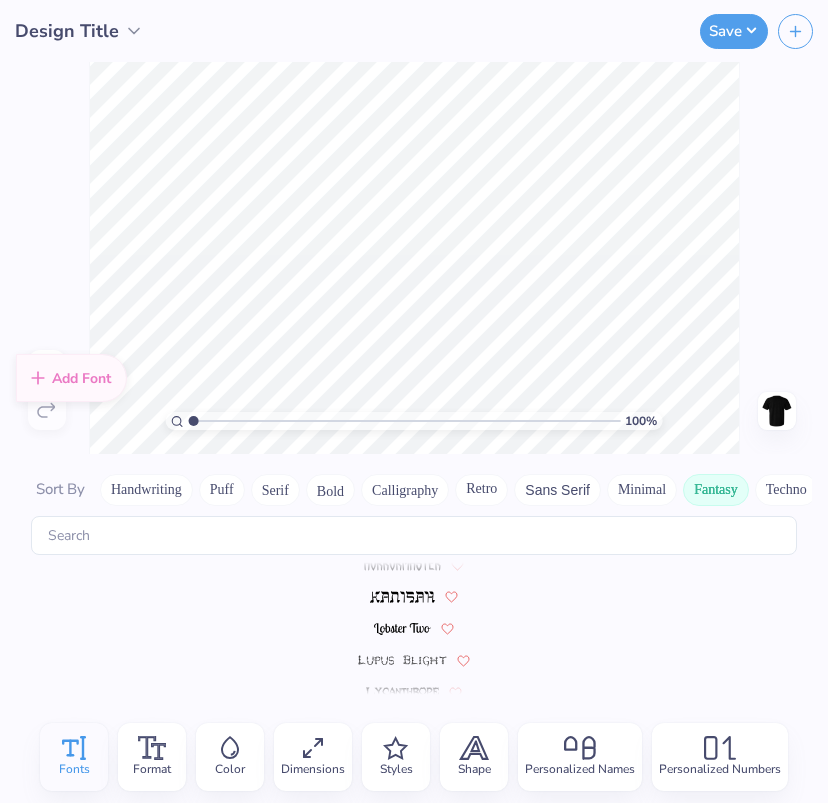 click on "Sans Serif" at bounding box center [557, 490] 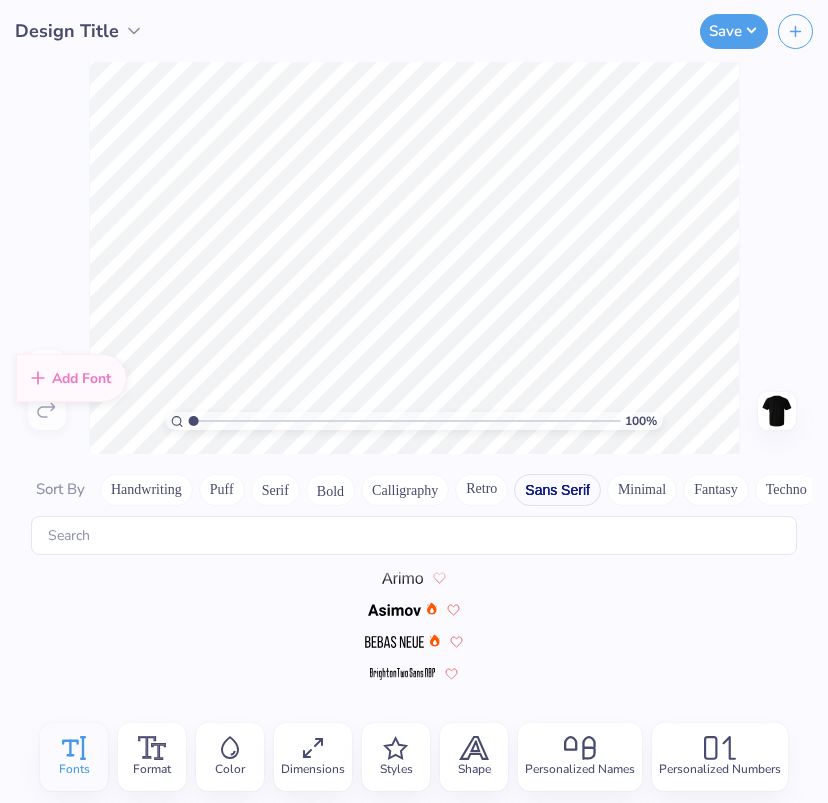 scroll, scrollTop: 0, scrollLeft: 0, axis: both 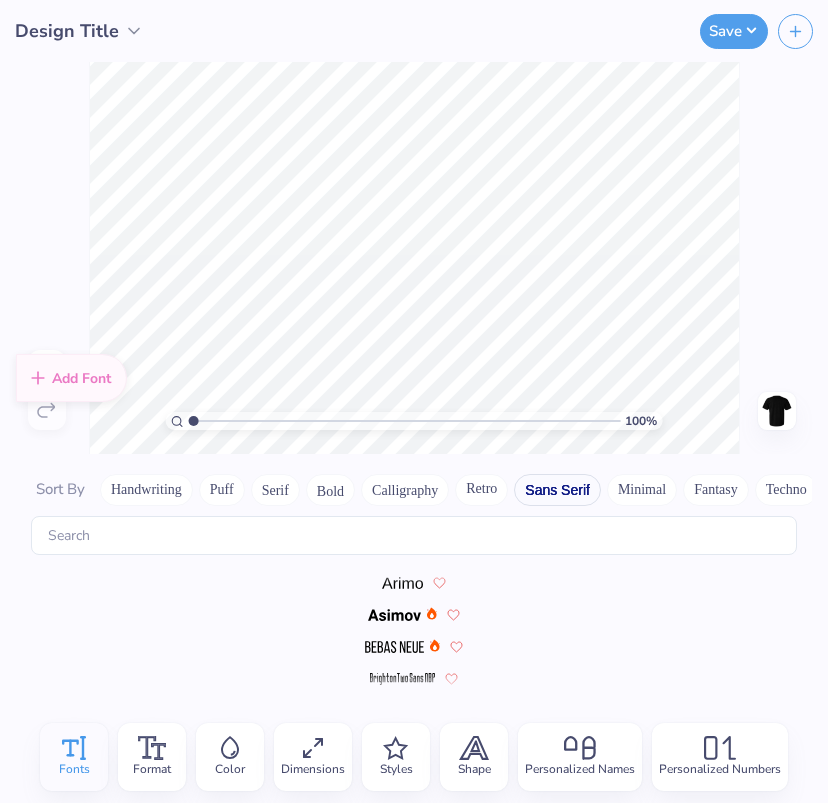 click at bounding box center [394, 647] 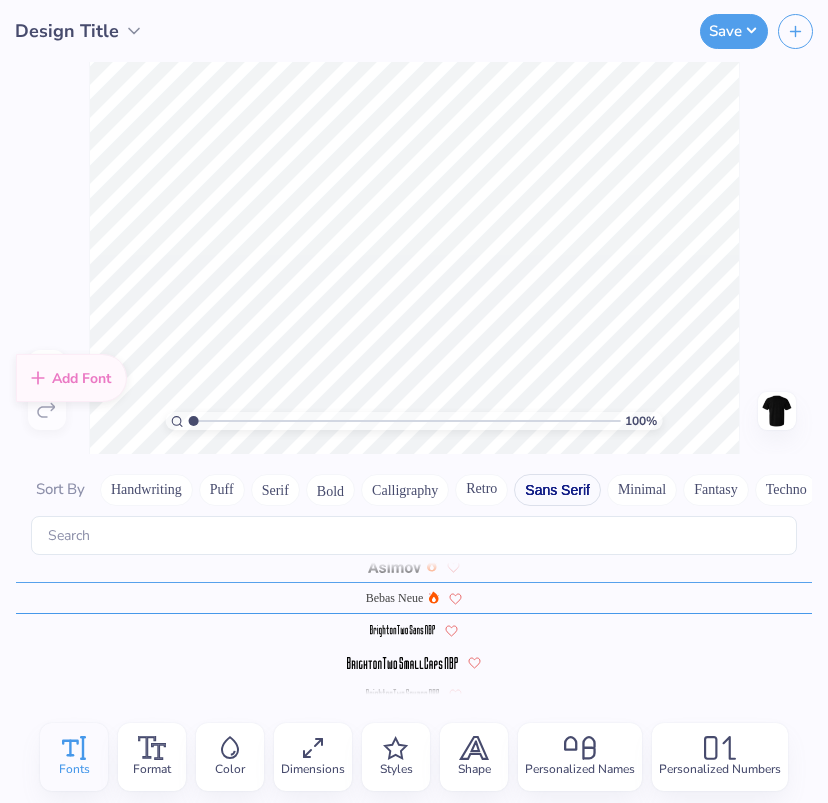 scroll, scrollTop: 50, scrollLeft: 0, axis: vertical 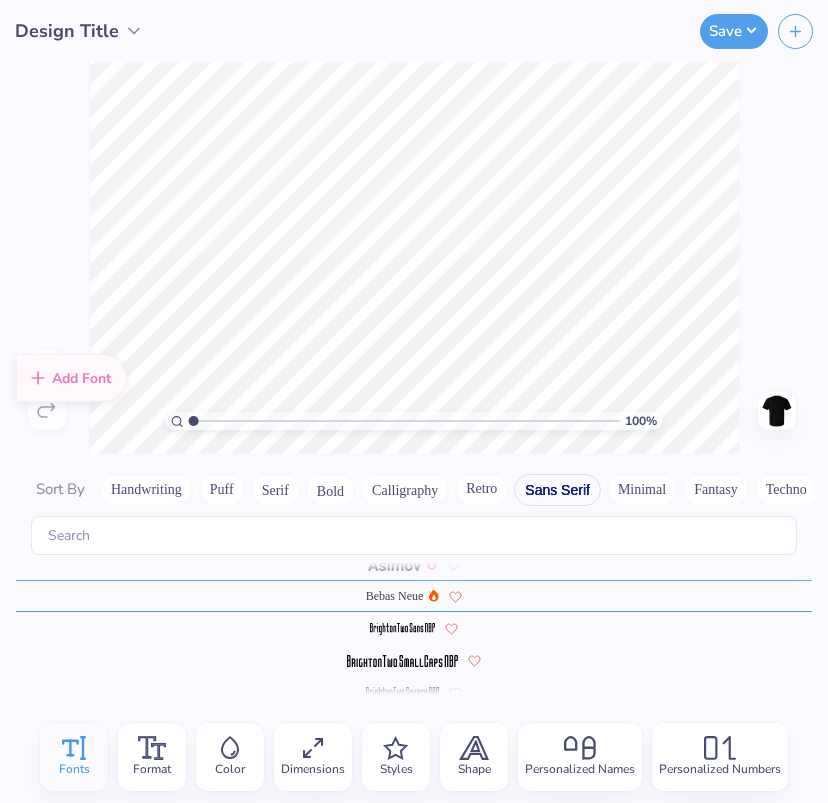 click at bounding box center [403, 629] 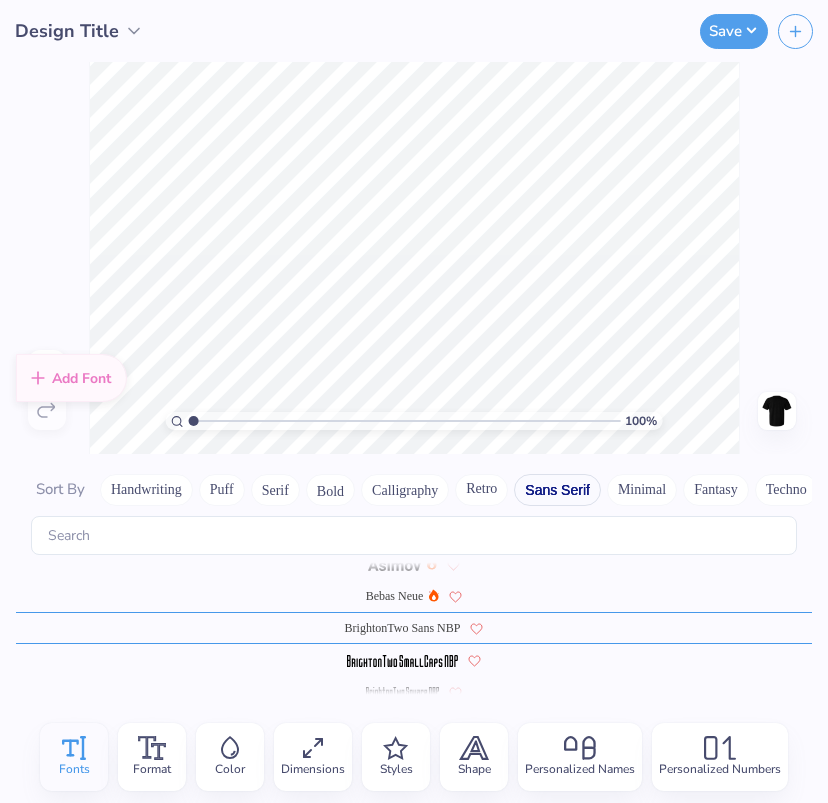 click at bounding box center (414, 660) 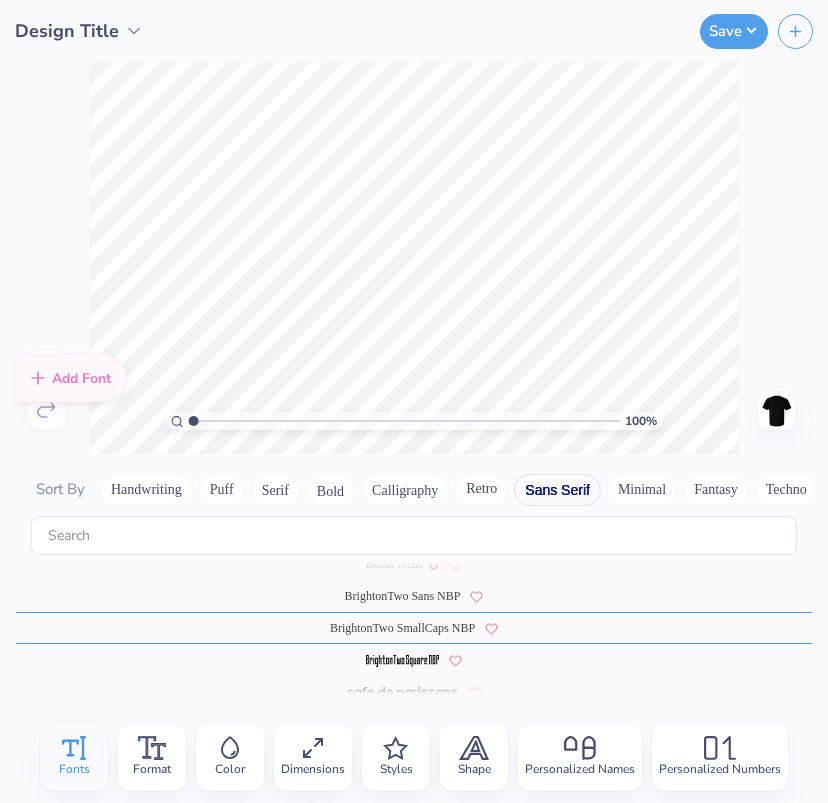 click at bounding box center (402, 660) 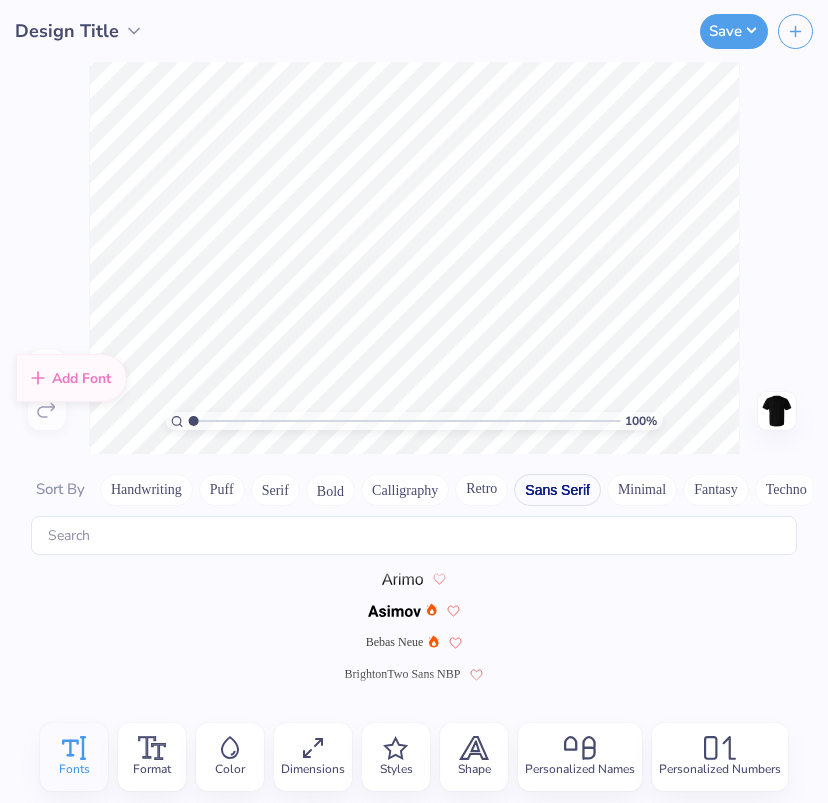 scroll, scrollTop: 0, scrollLeft: 0, axis: both 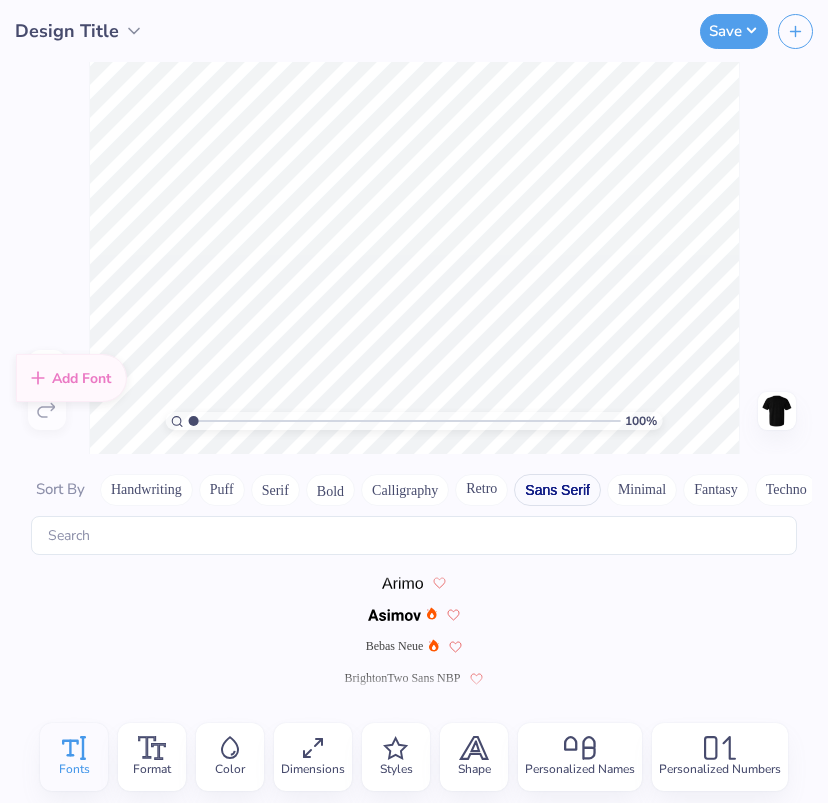 click at bounding box center (402, 583) 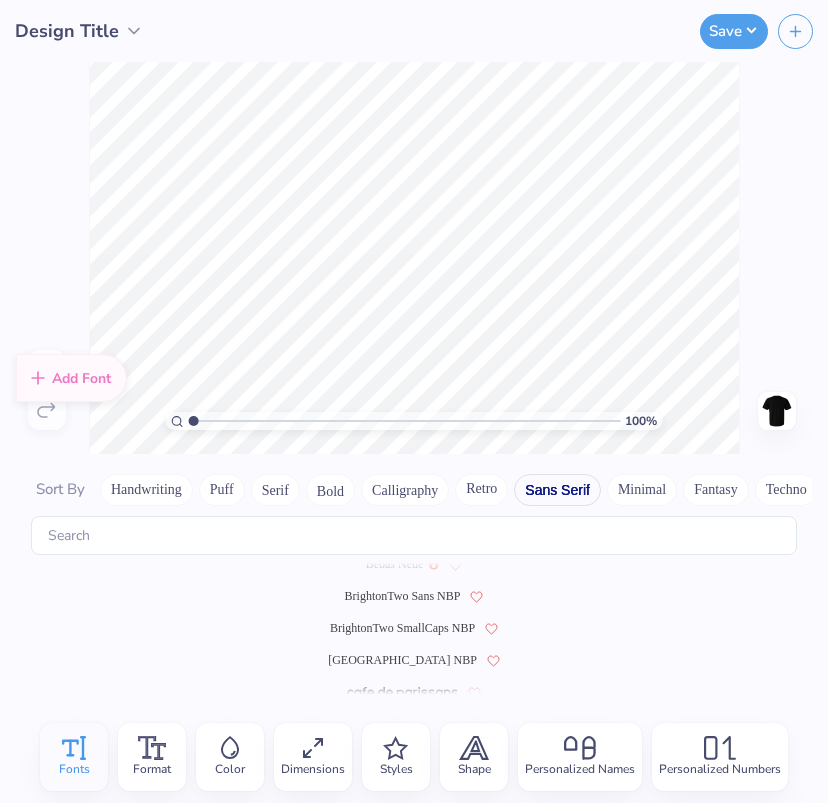 click on "BrightonTwo Sans NBP" at bounding box center (403, 596) 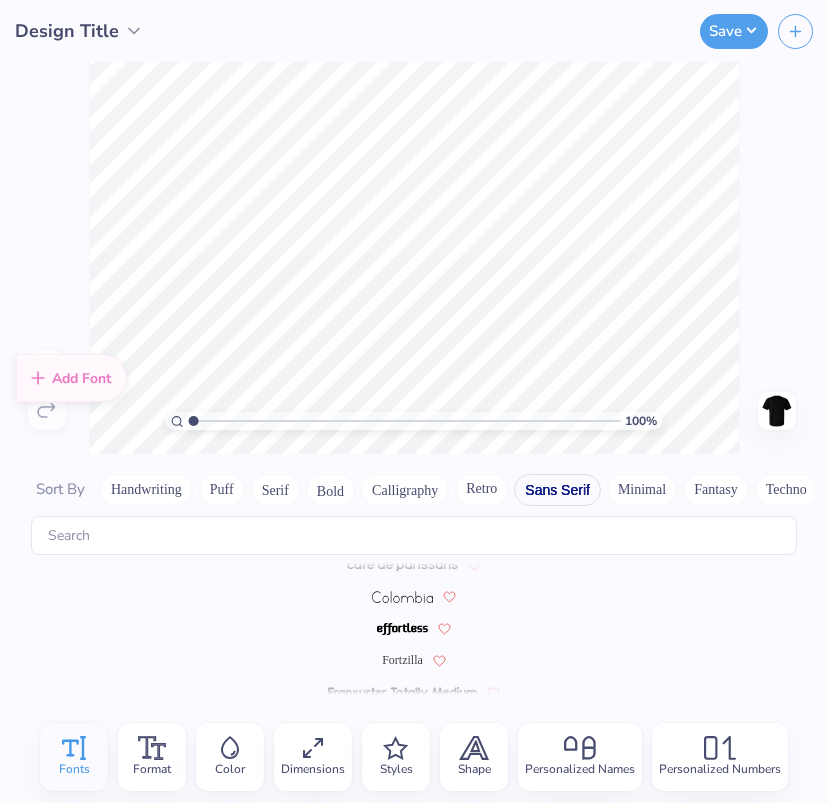 click at bounding box center [403, 597] 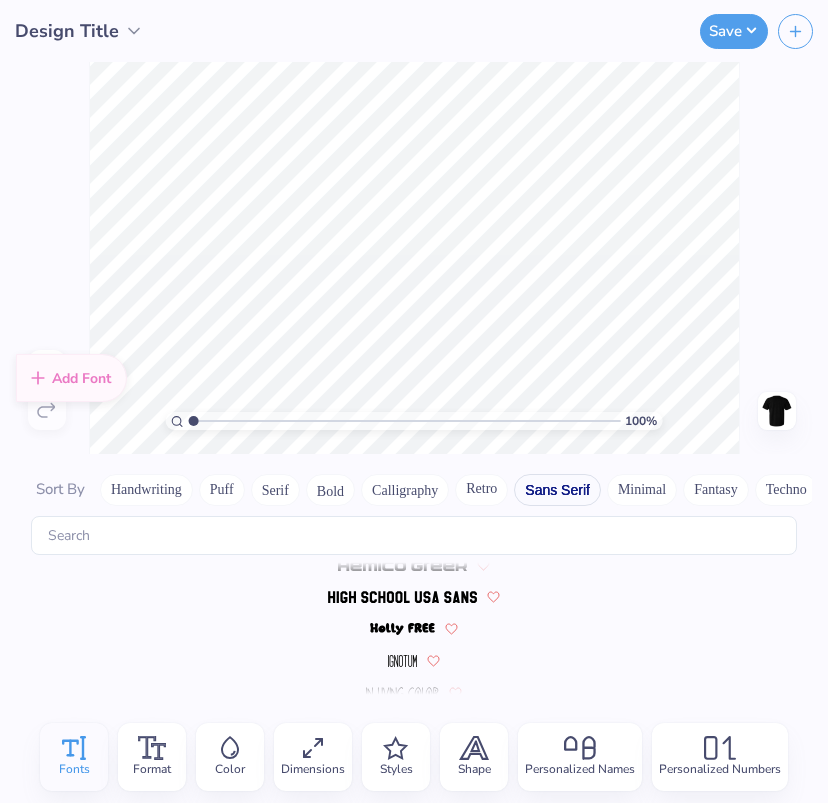 click at bounding box center (414, 596) 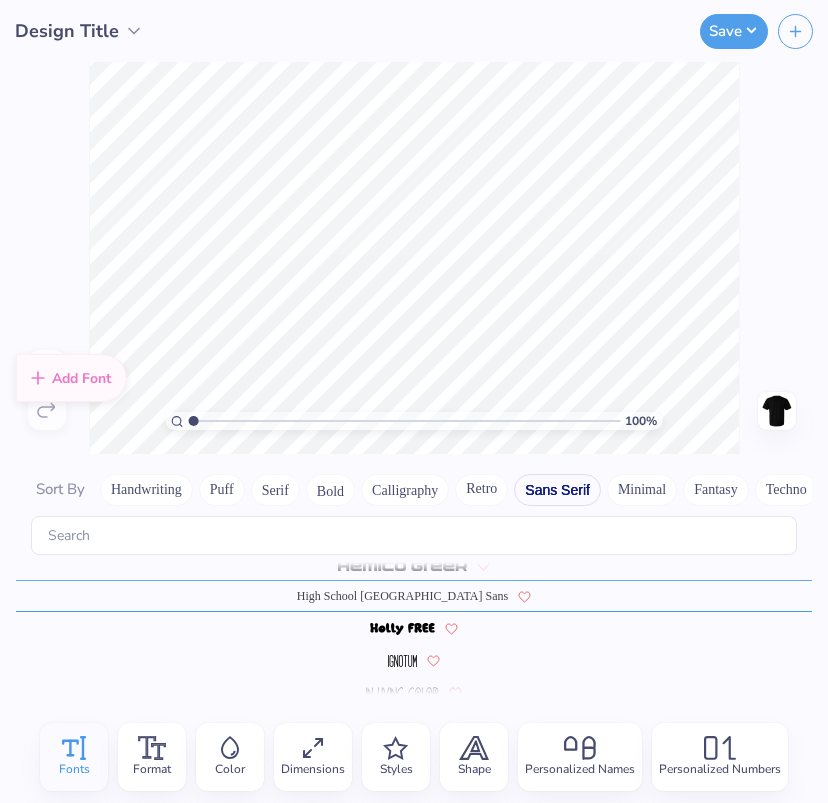 scroll, scrollTop: 434, scrollLeft: 0, axis: vertical 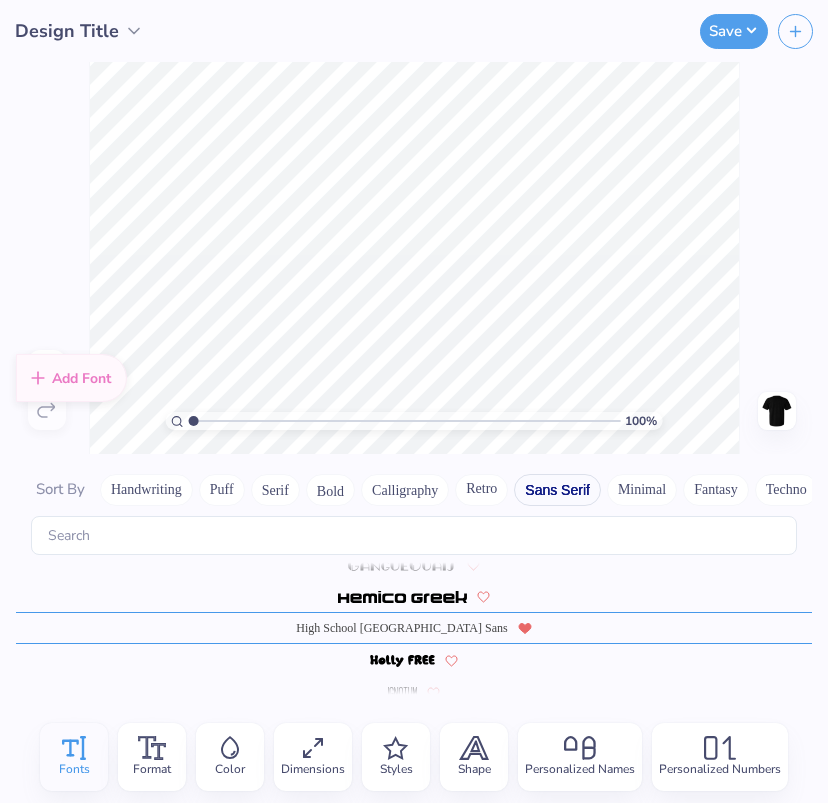 click 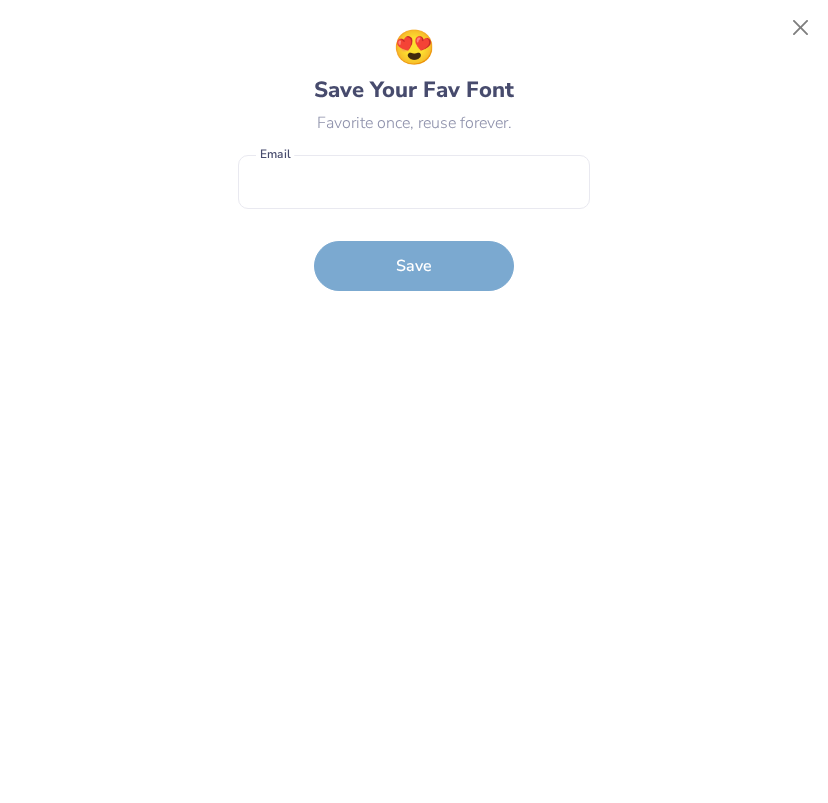 click on "😍 Save Your Fav Font Favorite once, reuse forever. Email is a required field Email Save" at bounding box center (414, 402) 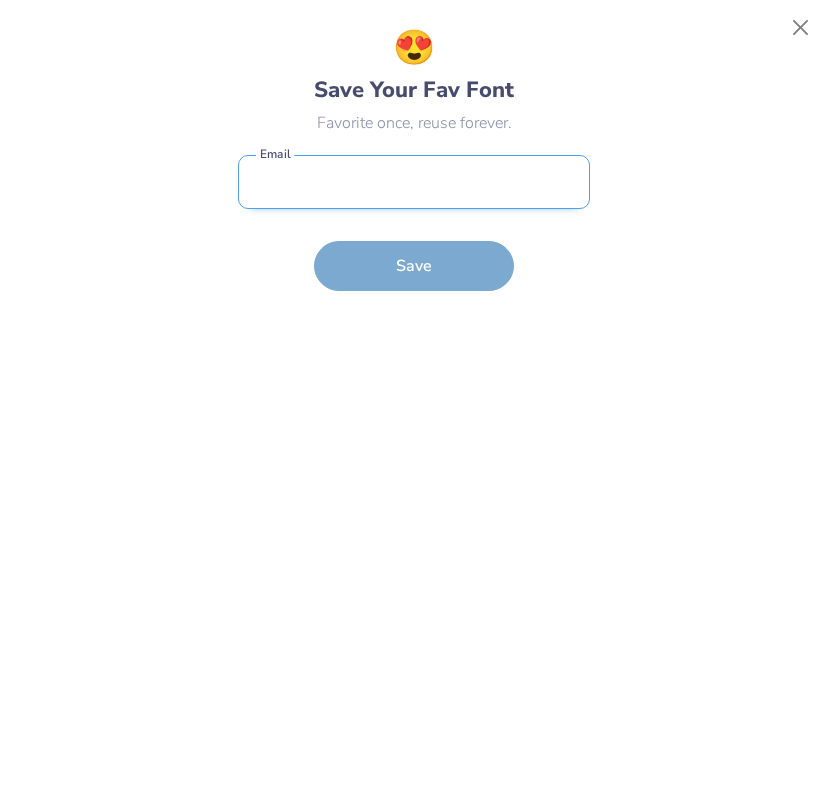 click at bounding box center [414, 182] 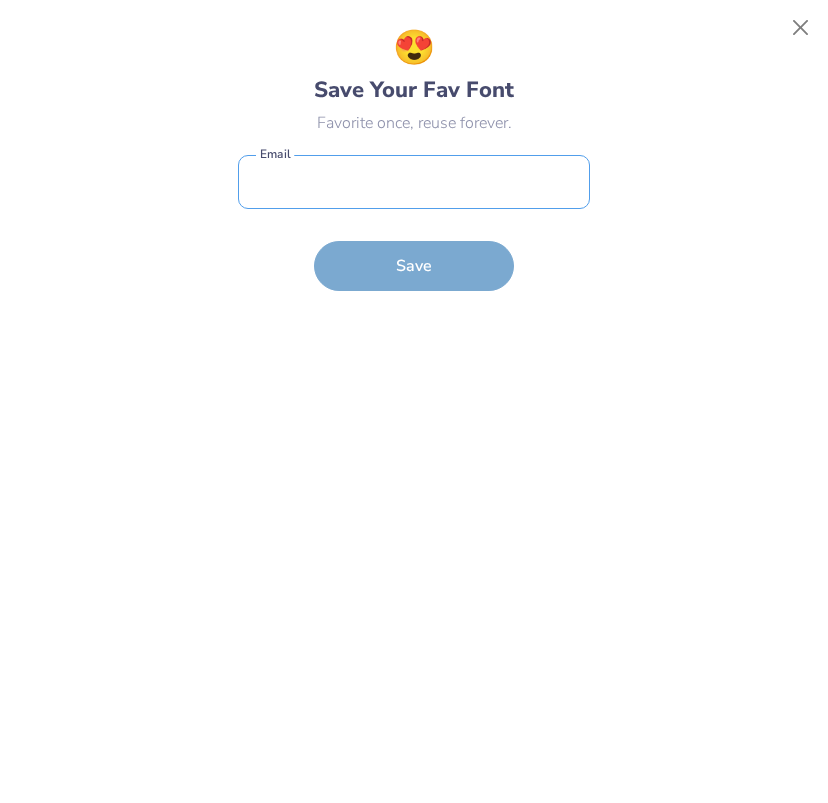 type on "[EMAIL_ADDRESS][DOMAIN_NAME]" 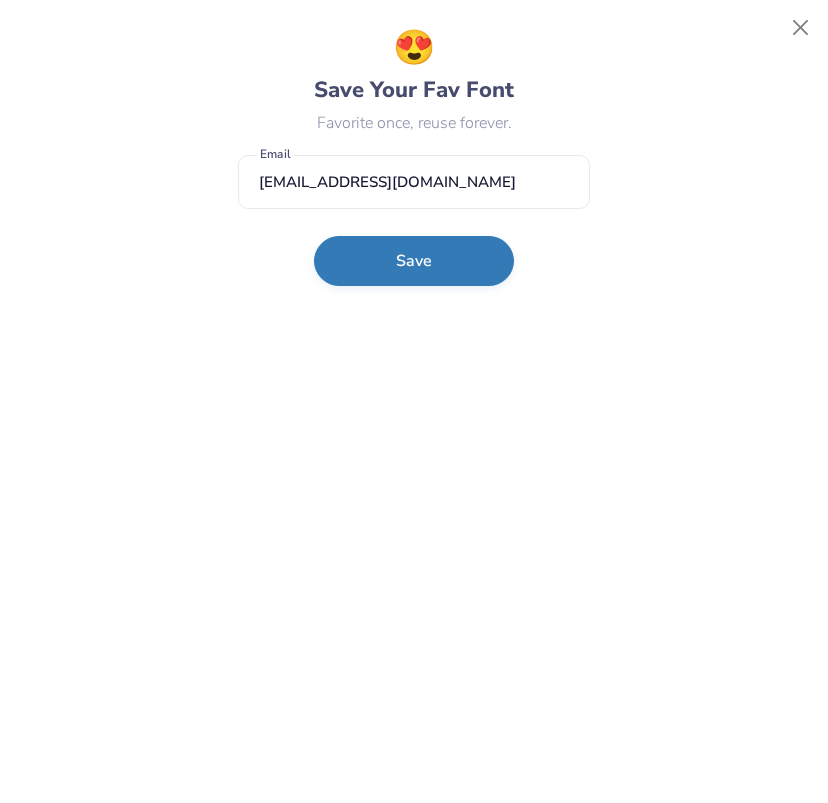 click on "Save" at bounding box center (414, 261) 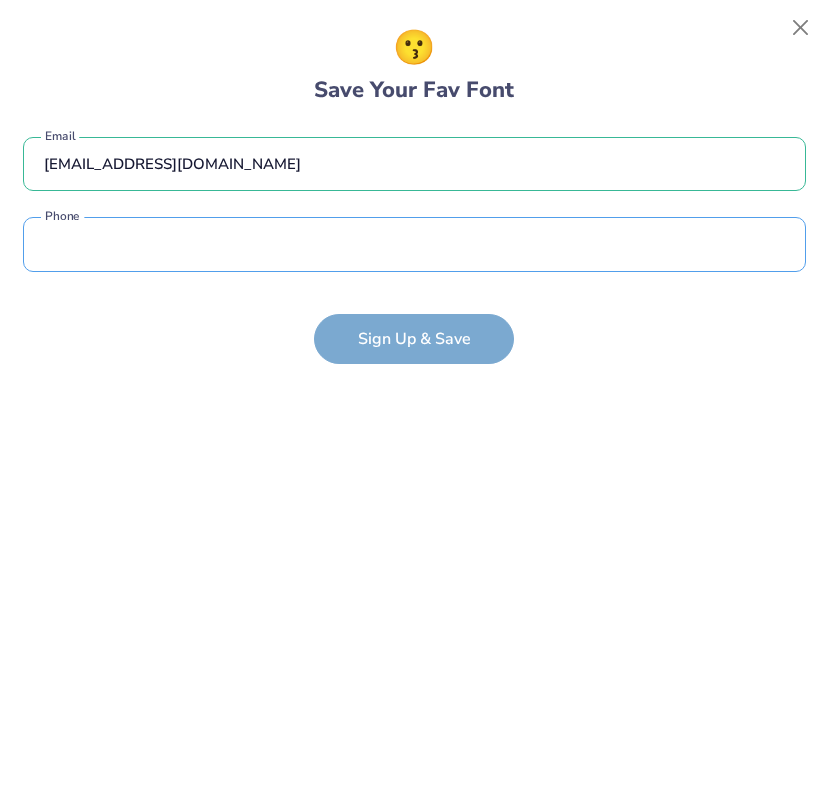 click at bounding box center (414, 244) 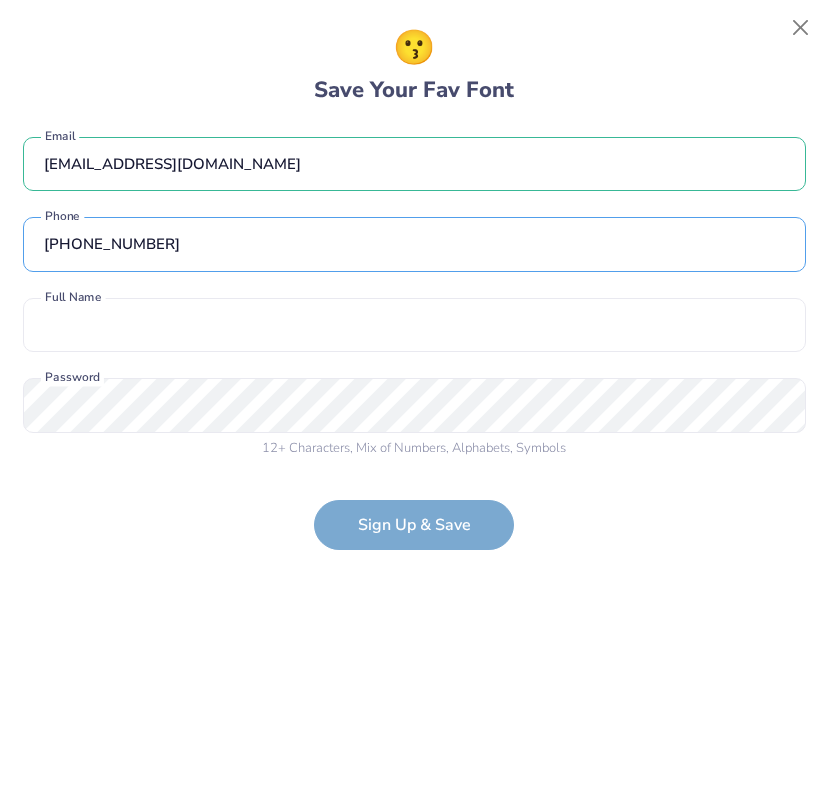 type on "[PHONE_NUMBER]" 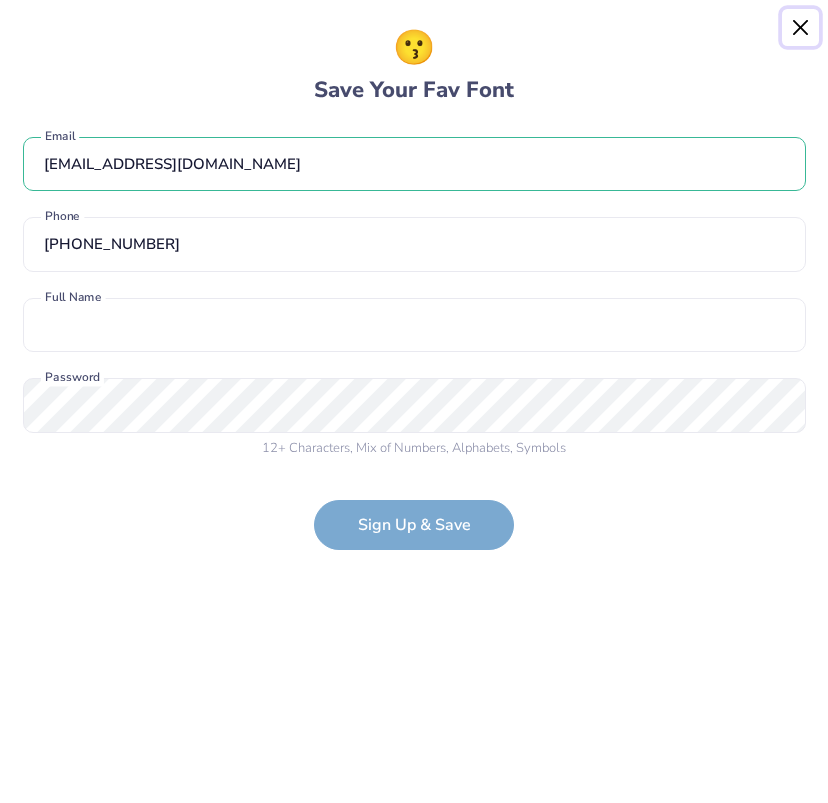click at bounding box center [801, 28] 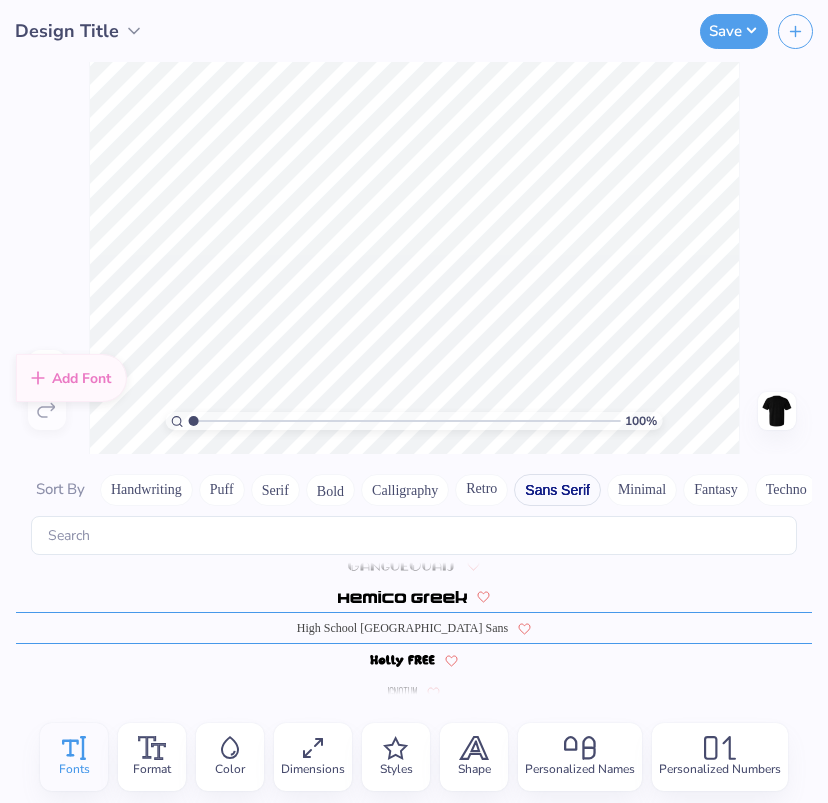 click on "100  % Need help?  Chat with us. Back" at bounding box center [414, 258] 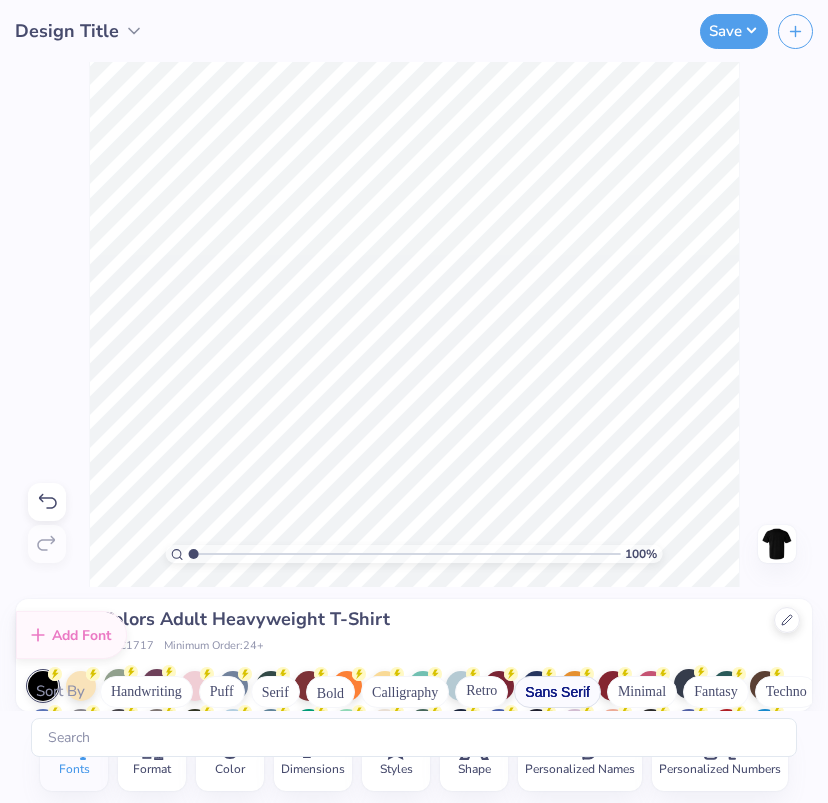 scroll, scrollTop: 438, scrollLeft: 0, axis: vertical 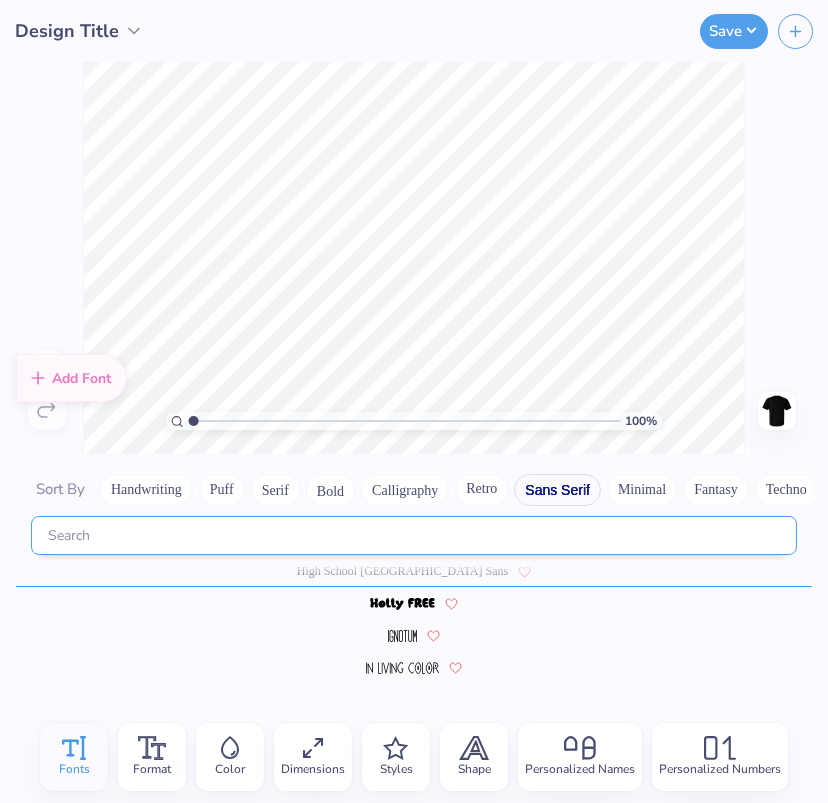 click at bounding box center [414, 535] 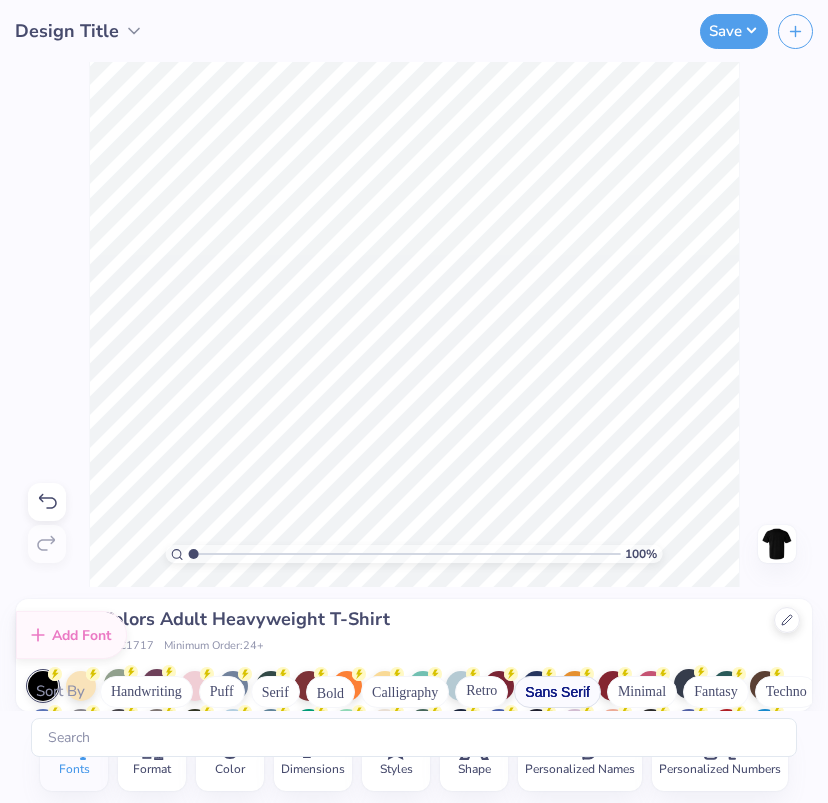 scroll, scrollTop: 491, scrollLeft: 0, axis: vertical 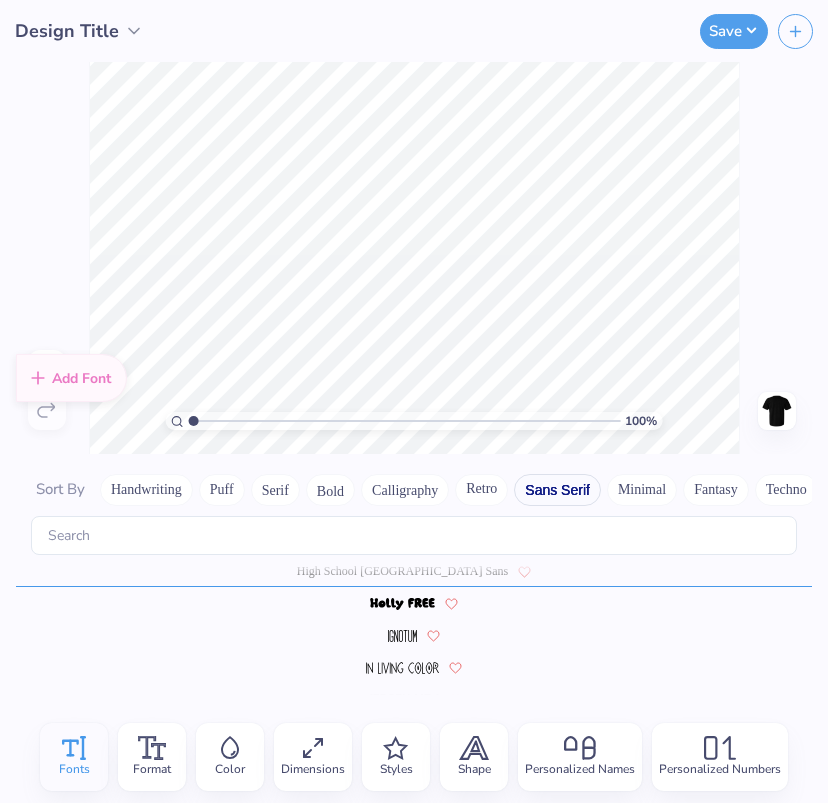 click on "High School [GEOGRAPHIC_DATA] Sans" at bounding box center (414, 571) 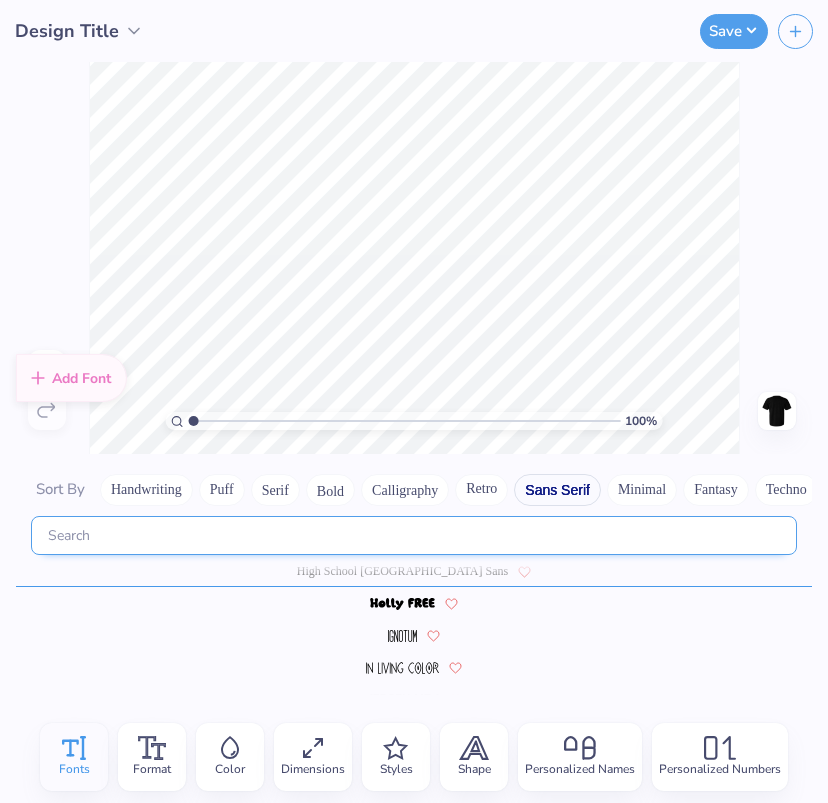 click at bounding box center (414, 535) 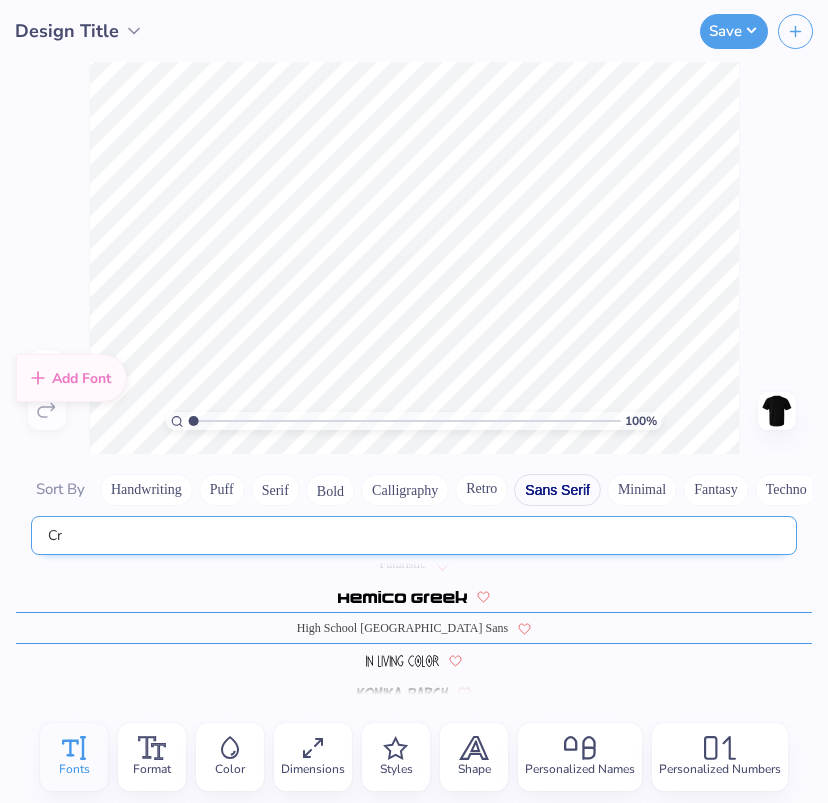 scroll, scrollTop: 0, scrollLeft: 0, axis: both 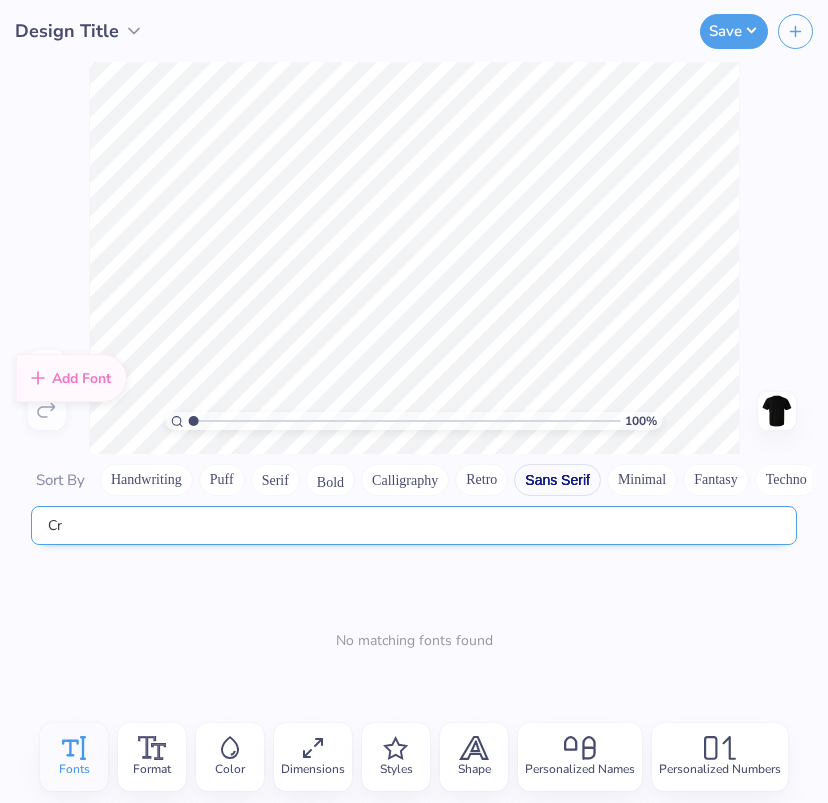 type on "C" 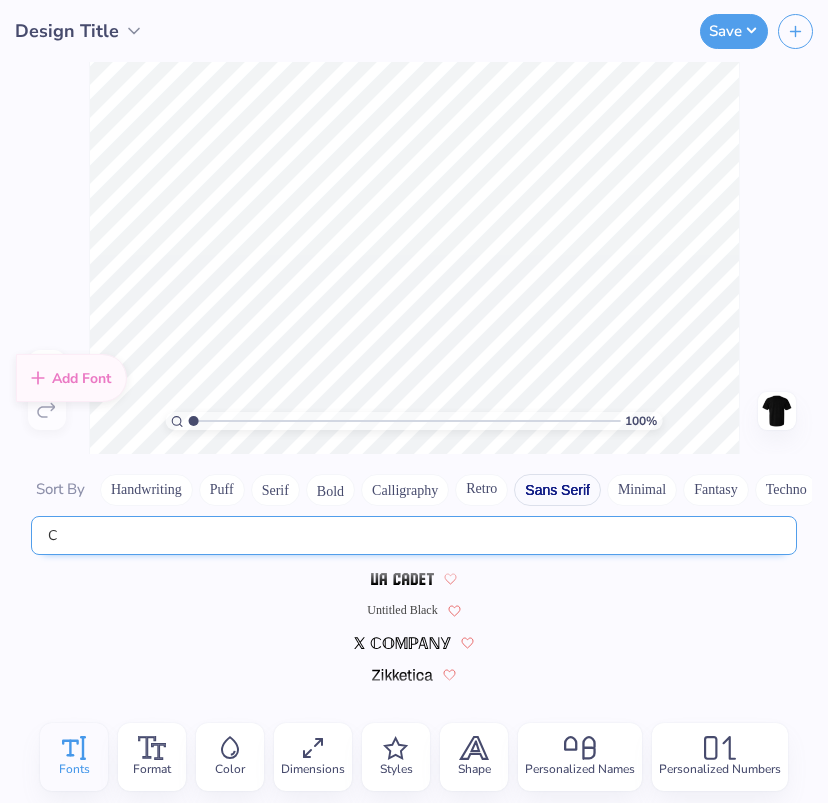 type 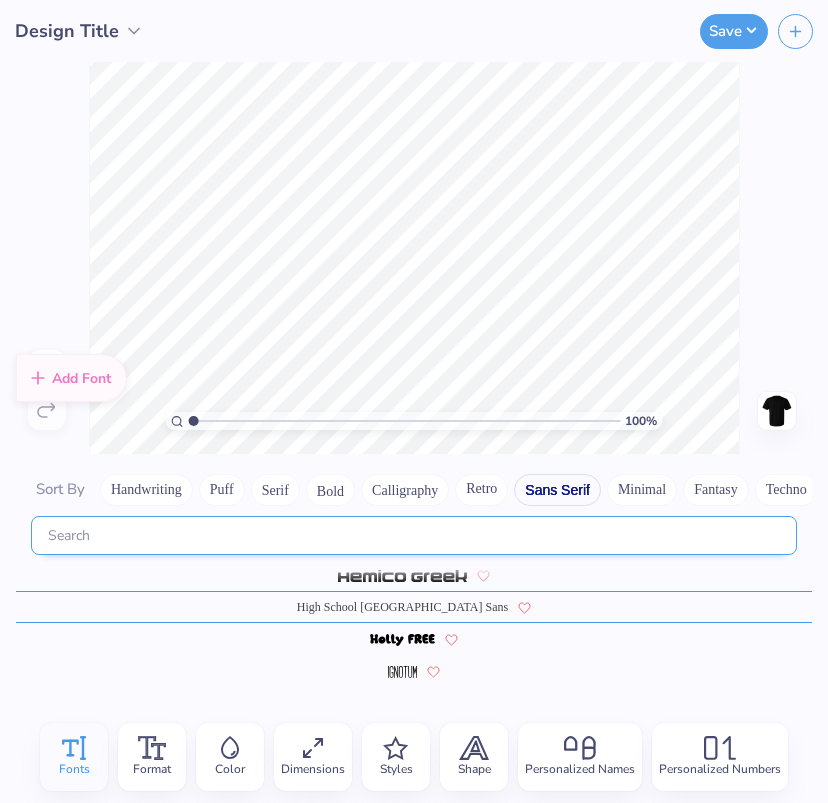 scroll, scrollTop: 434, scrollLeft: 0, axis: vertical 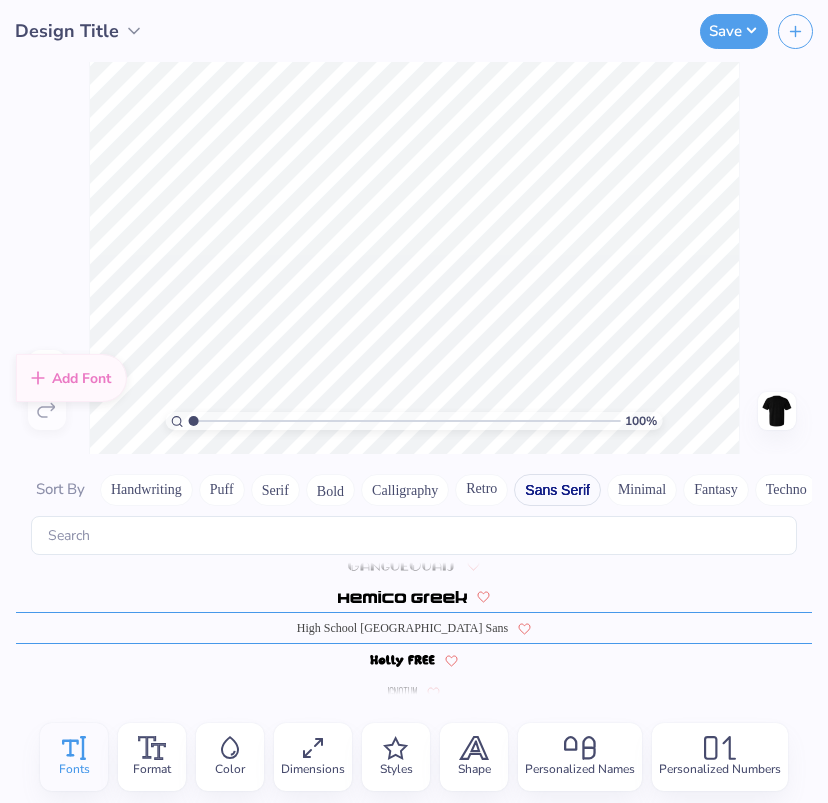 click on "High School [GEOGRAPHIC_DATA] Sans" at bounding box center [402, 628] 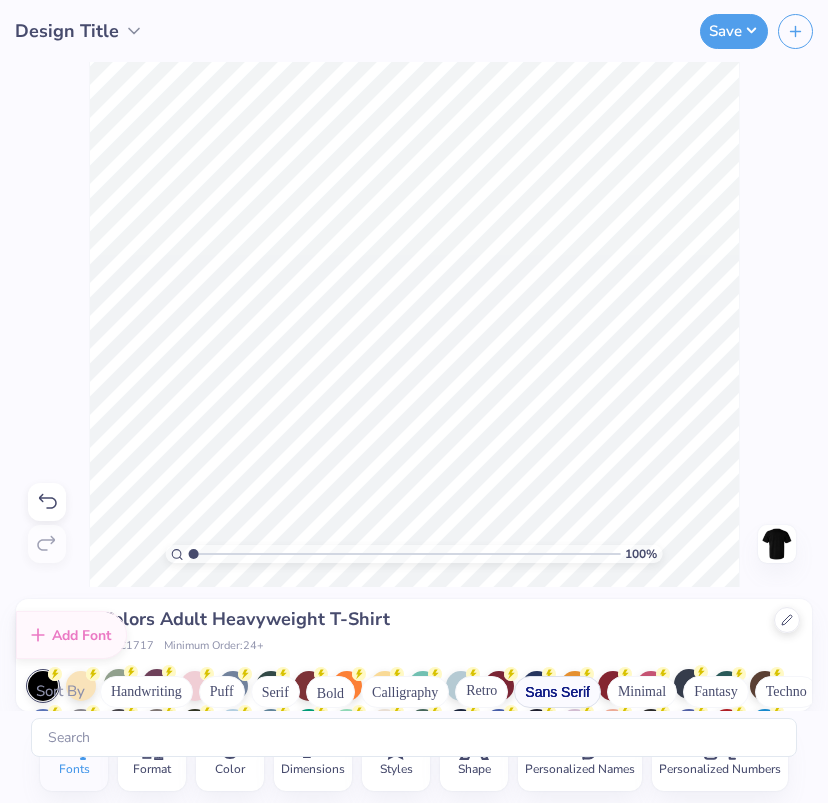 scroll, scrollTop: 491, scrollLeft: 0, axis: vertical 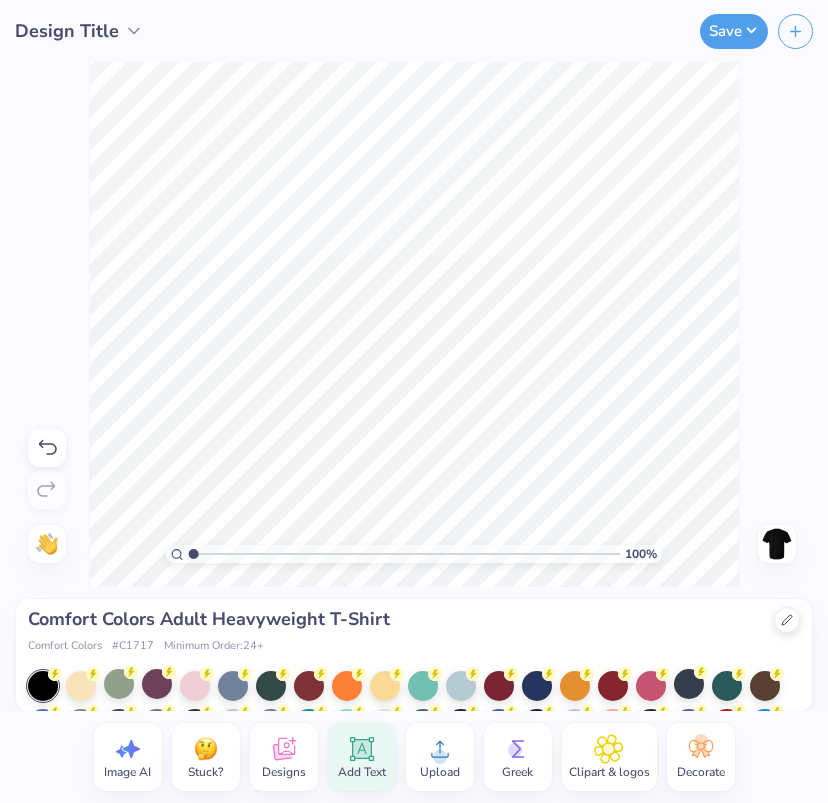 click 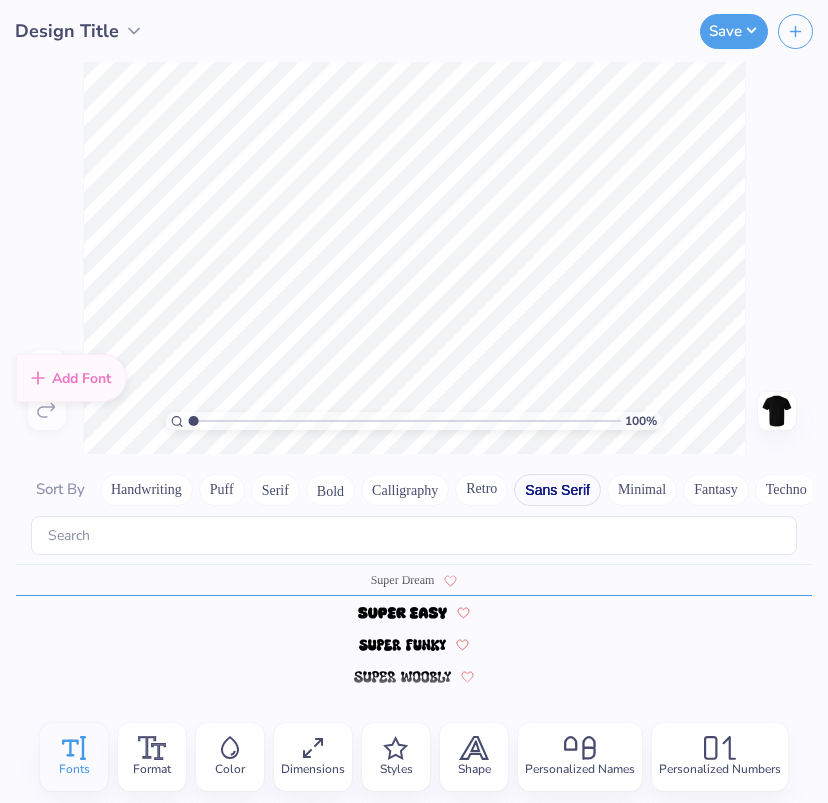 scroll, scrollTop: 2155, scrollLeft: 0, axis: vertical 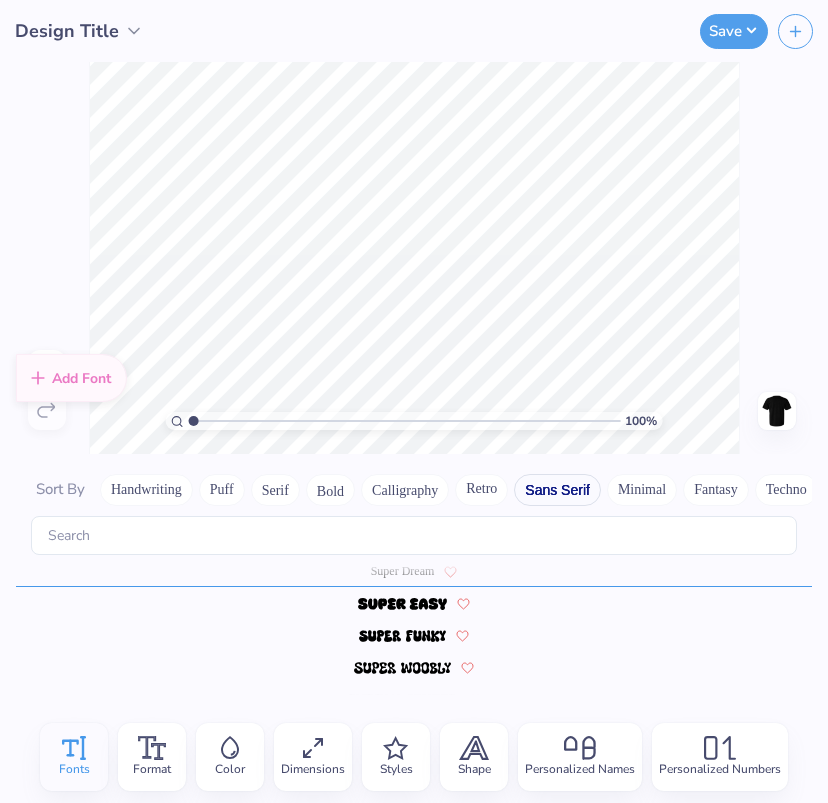 type on "Cross Country" 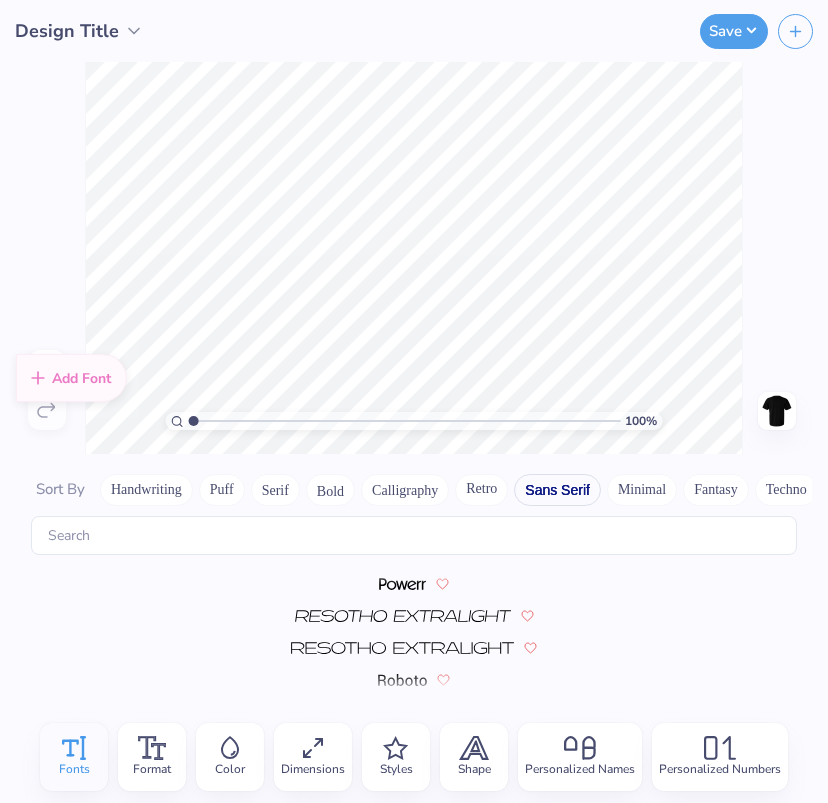 scroll, scrollTop: 2155, scrollLeft: 0, axis: vertical 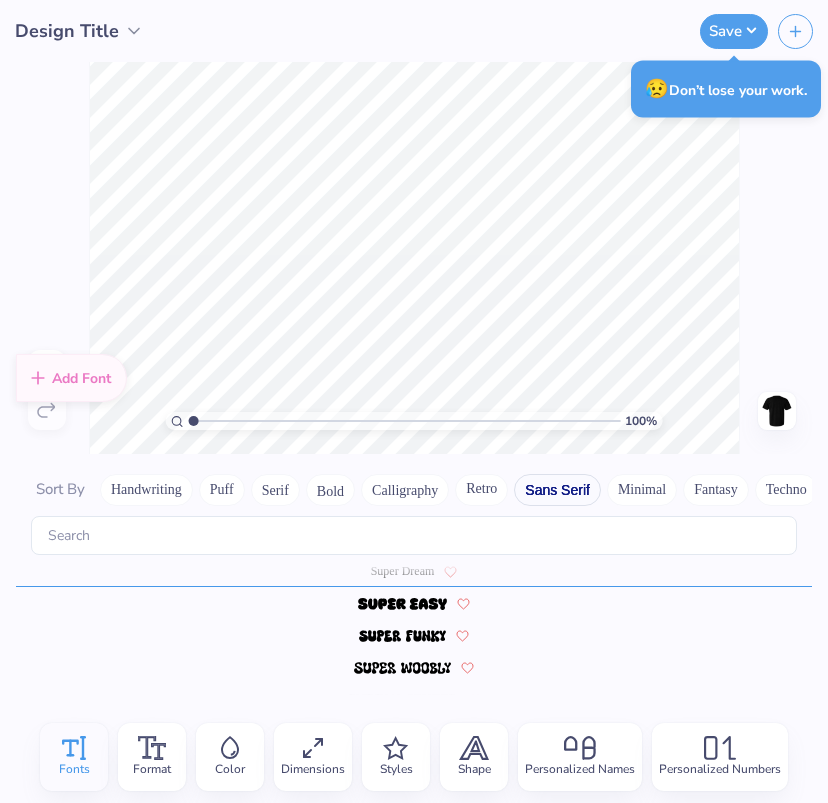 click on "Sans Serif" at bounding box center (557, 490) 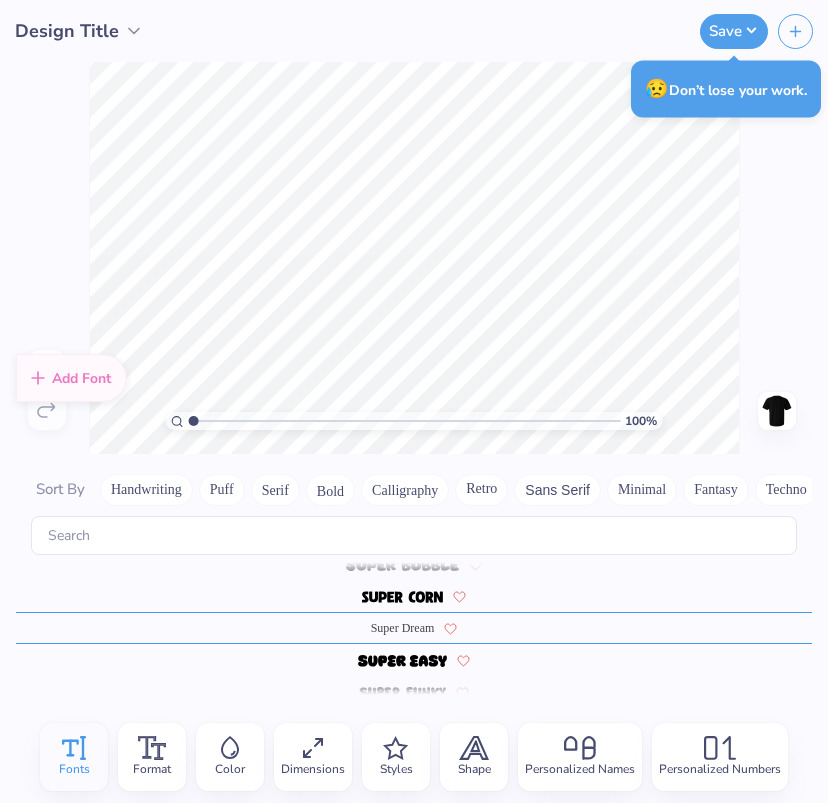 click on "Sans Serif" at bounding box center (557, 490) 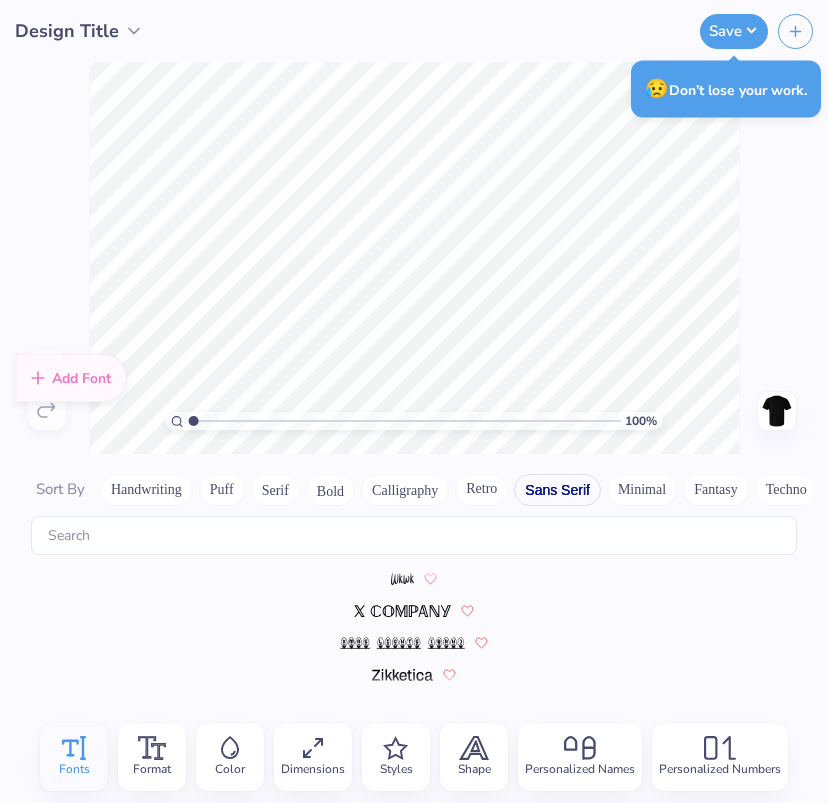scroll, scrollTop: 2098, scrollLeft: 0, axis: vertical 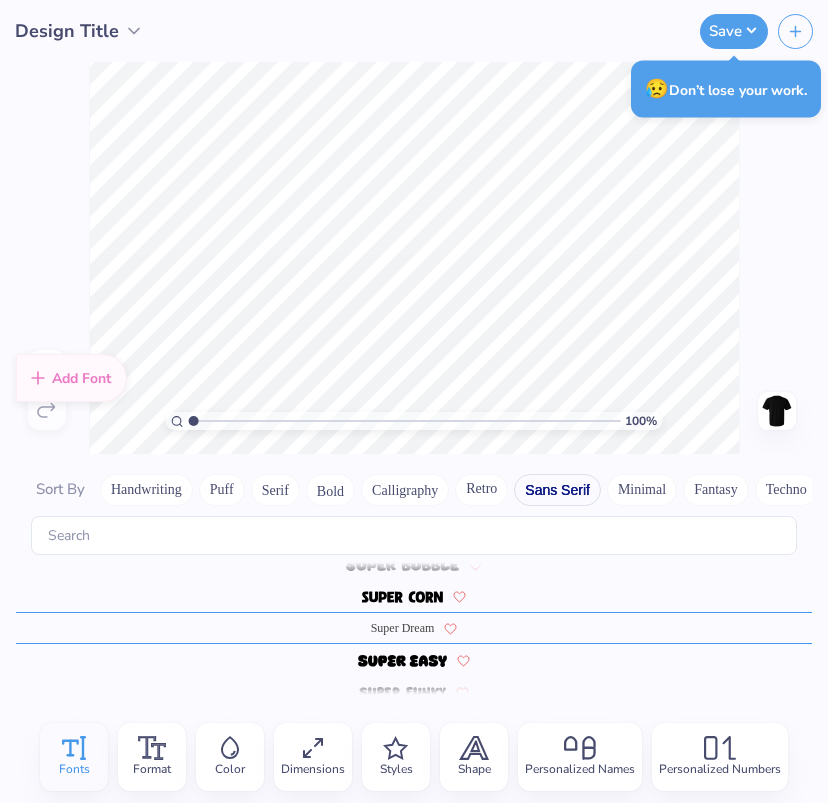 click on "Retro" at bounding box center (481, 490) 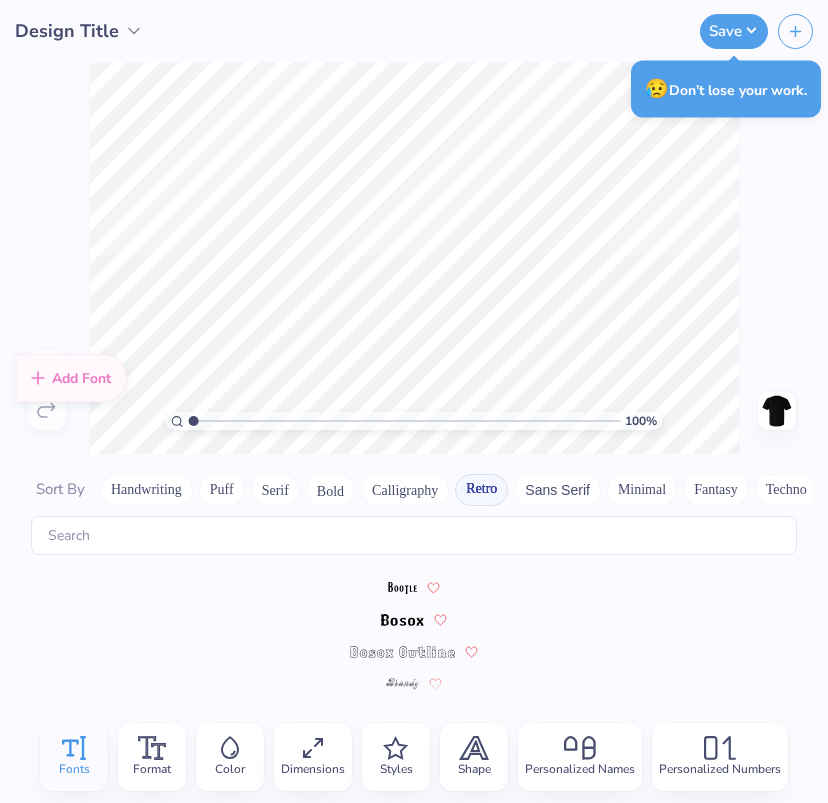 scroll, scrollTop: 0, scrollLeft: 0, axis: both 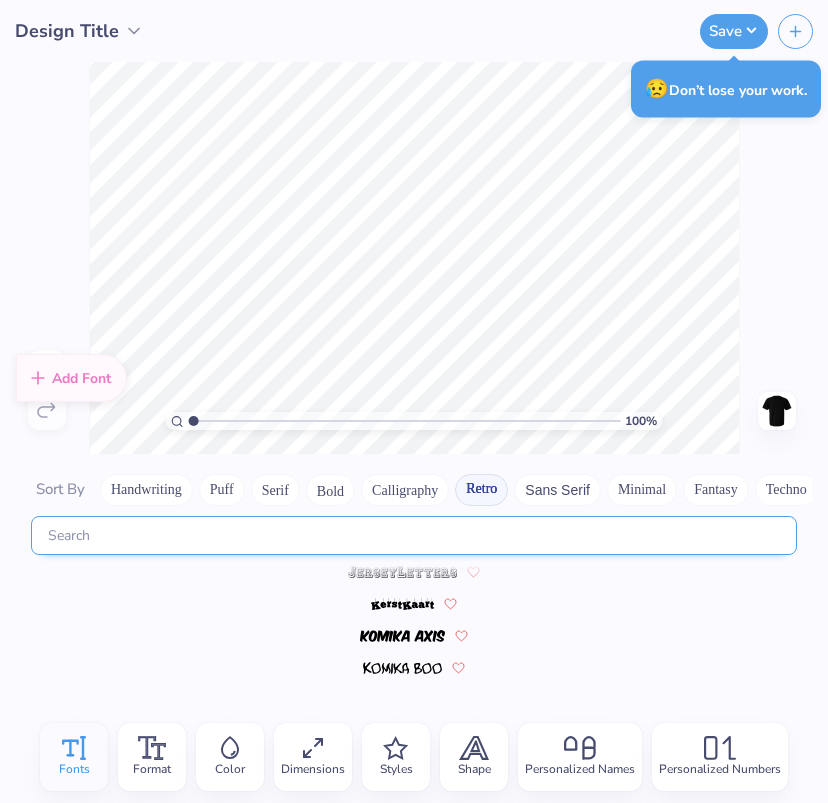 click at bounding box center (414, 535) 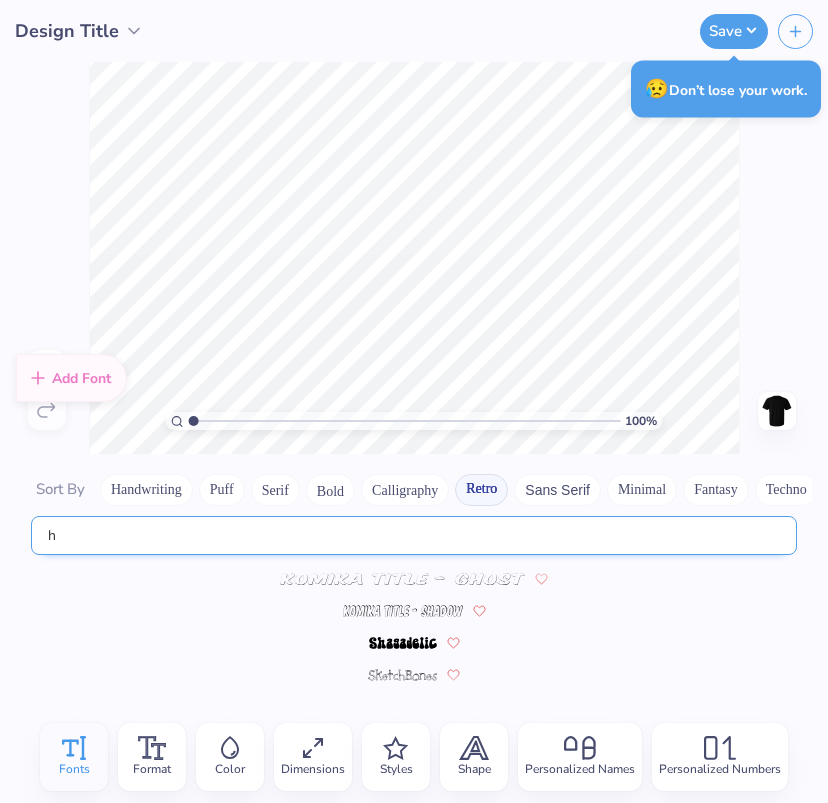 scroll, scrollTop: 0, scrollLeft: 0, axis: both 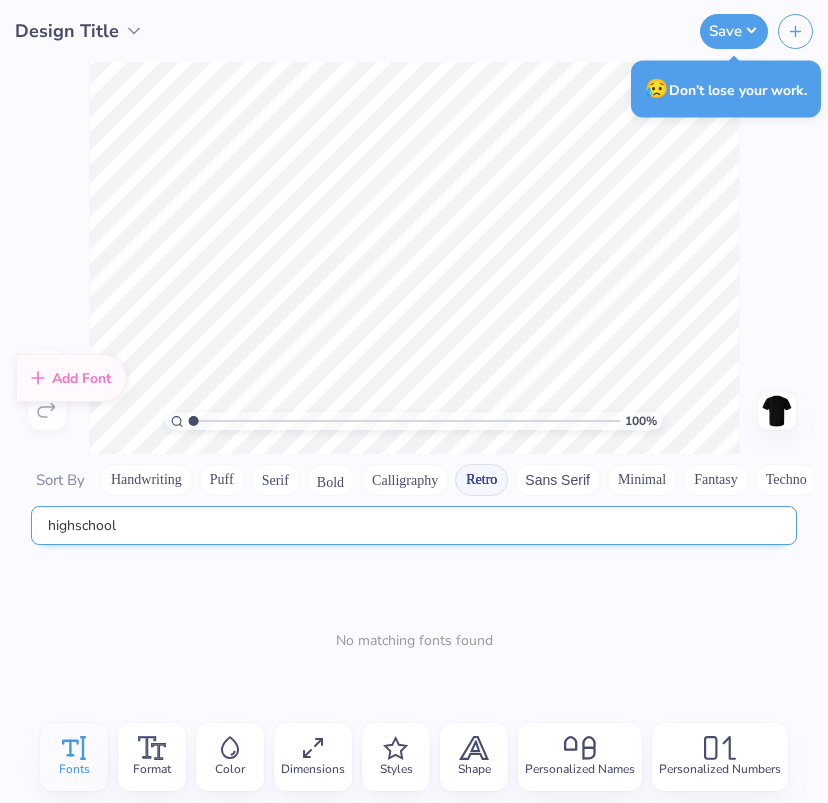 type on "highschool" 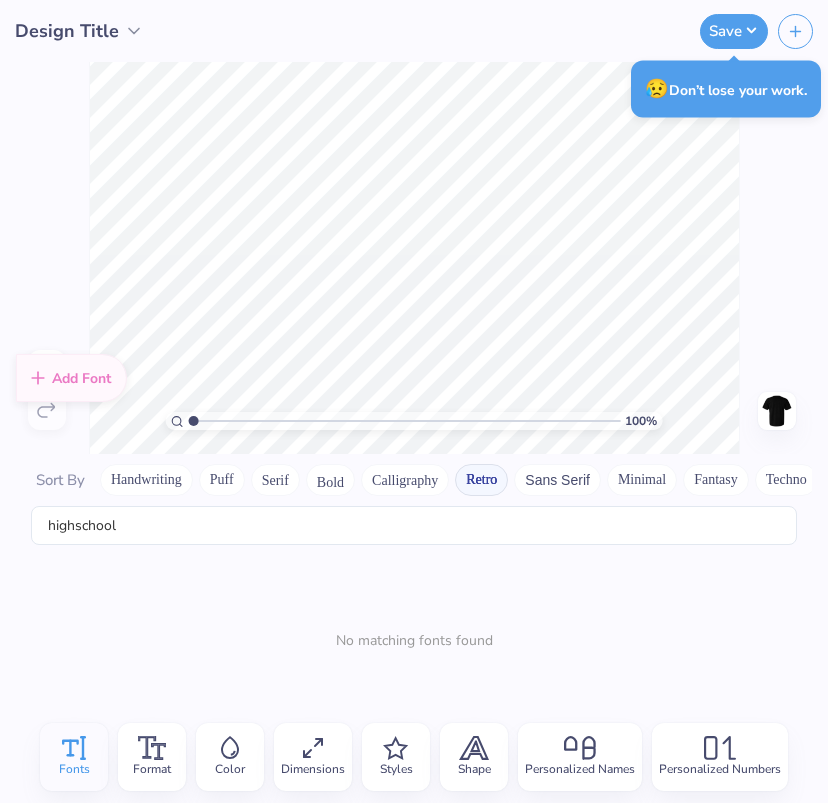 click on "Sans Serif" at bounding box center (557, 480) 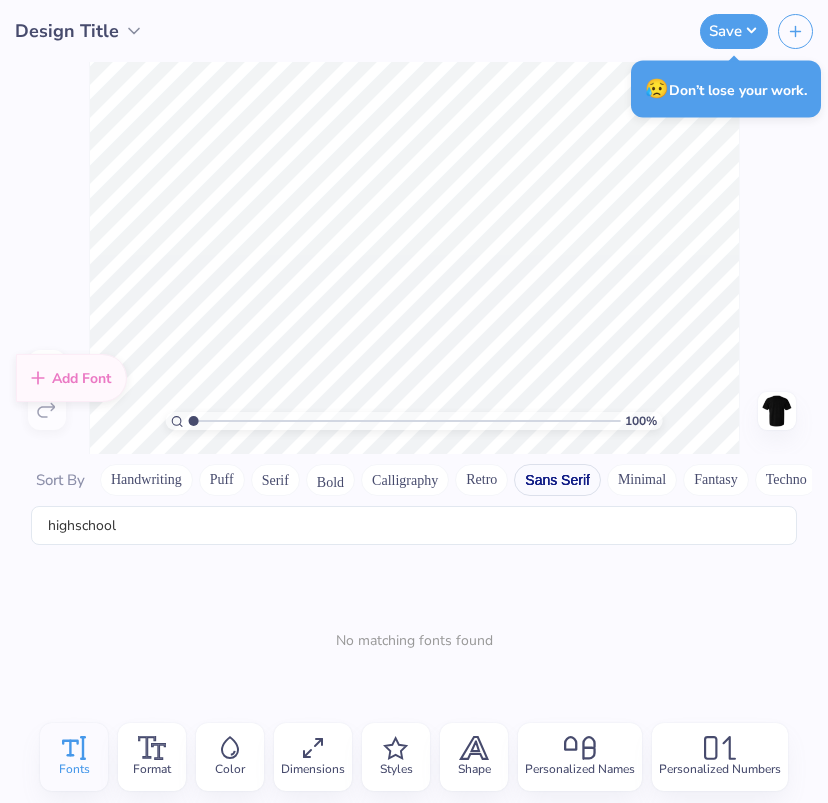 click on "Minimal" at bounding box center (642, 480) 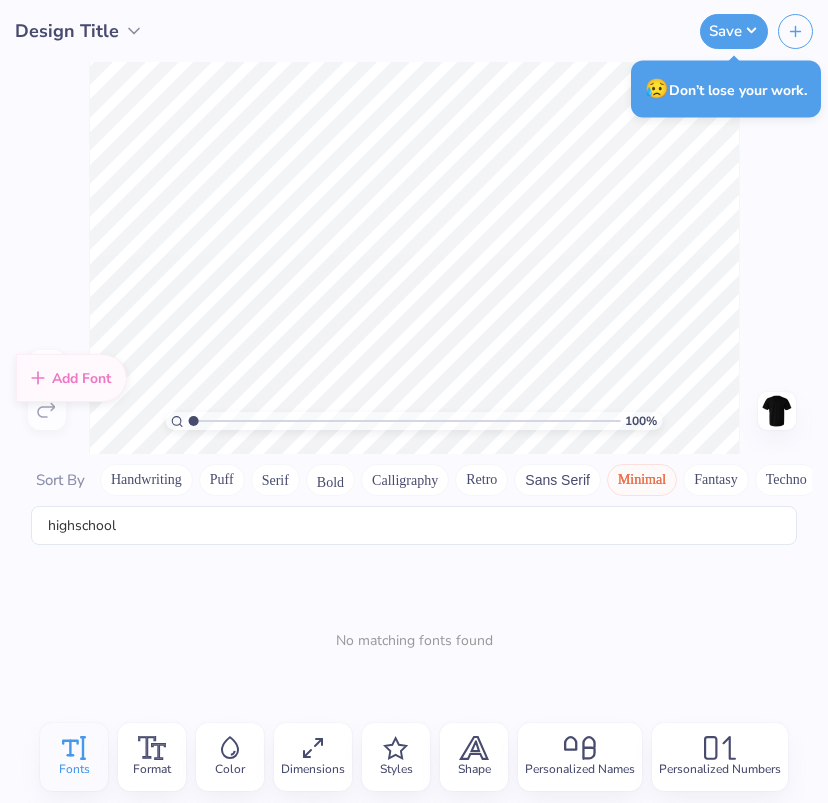 click on "Fantasy" at bounding box center [716, 480] 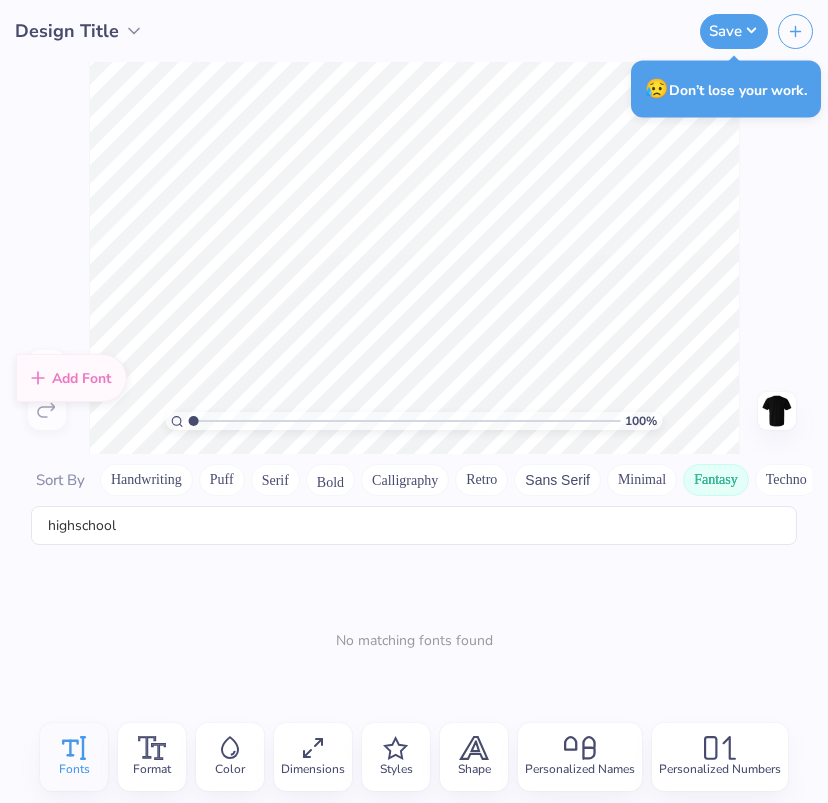 click on "Calligraphy" at bounding box center [405, 480] 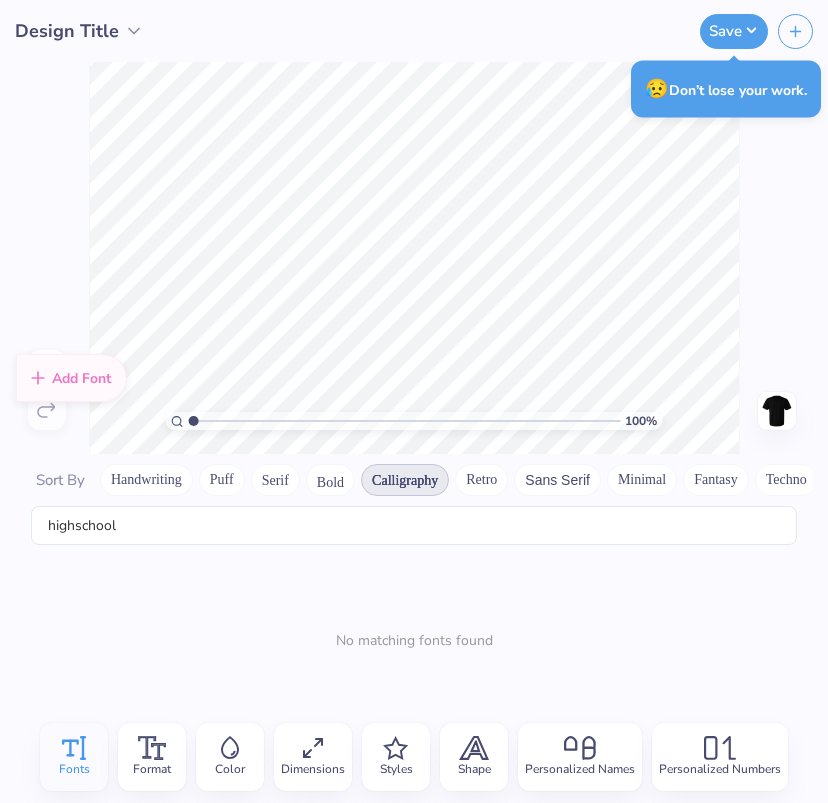 click on "Handwriting Puff Serif Bold Calligraphy Retro Sans Serif Minimal Fantasy Techno Others" at bounding box center (498, 480) 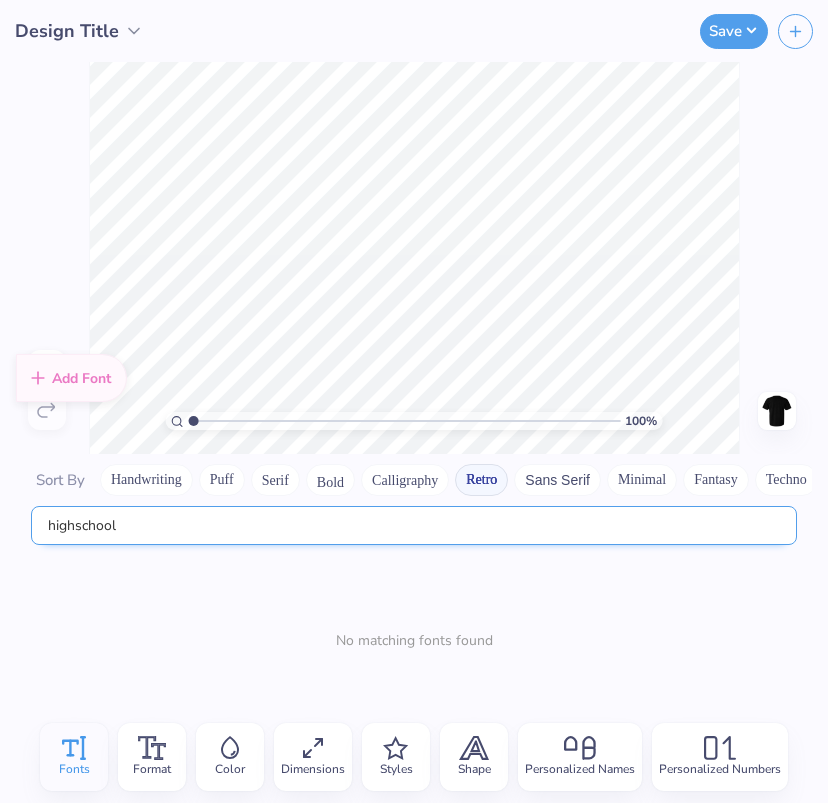 click on "highschool" at bounding box center [414, 525] 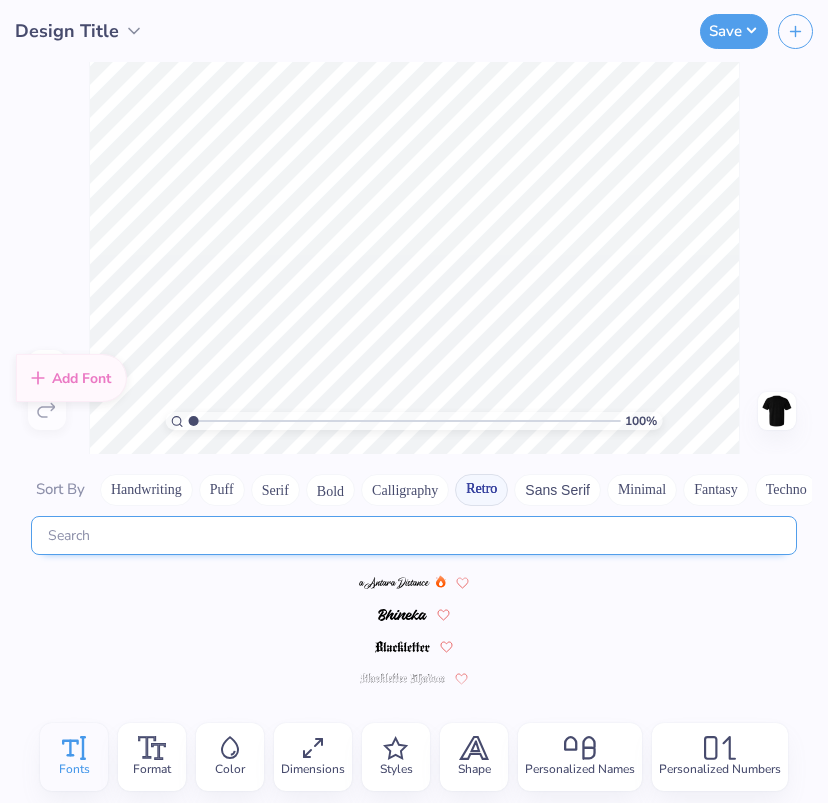 type 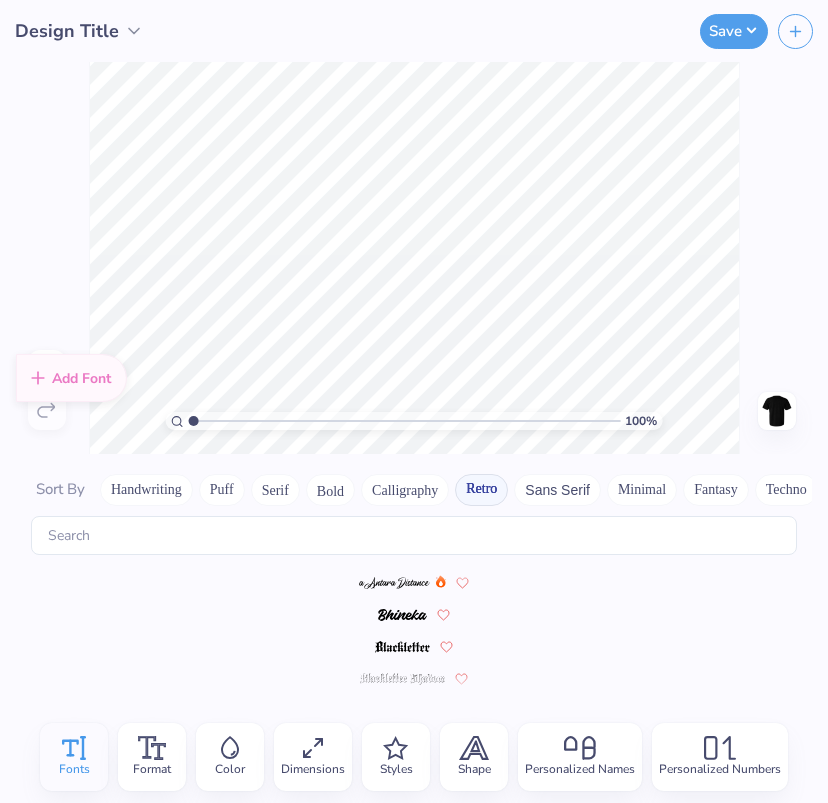 click on "Sort By Handwriting Puff Serif Bold Calligraphy Retro Sans Serif Minimal Fantasy Techno Others" at bounding box center [414, 490] 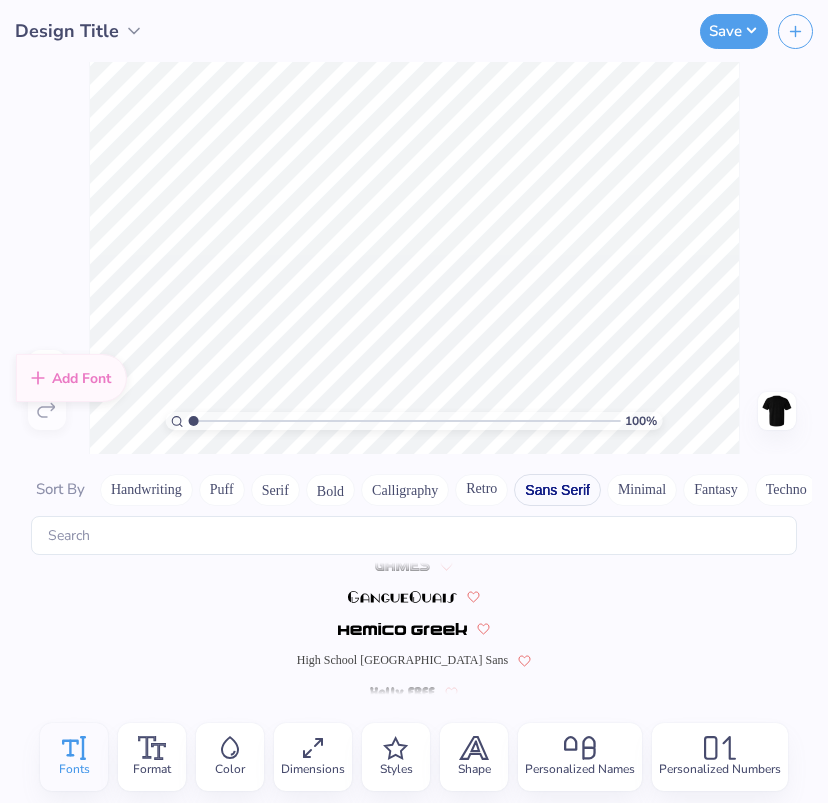 click on "High School [GEOGRAPHIC_DATA] Sans" at bounding box center [402, 660] 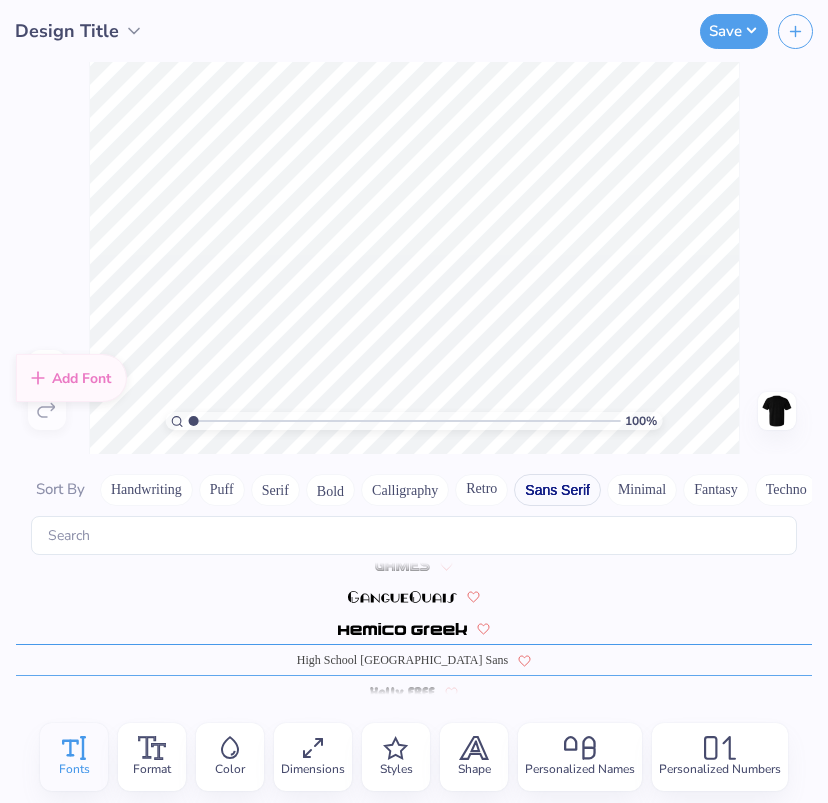 scroll, scrollTop: 434, scrollLeft: 0, axis: vertical 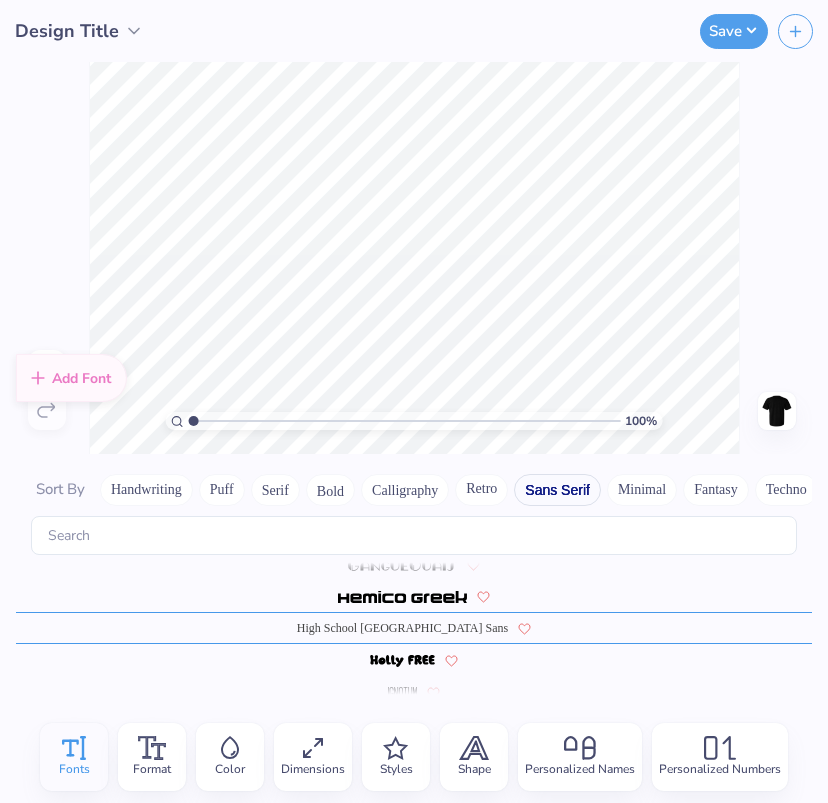 click at bounding box center (402, 597) 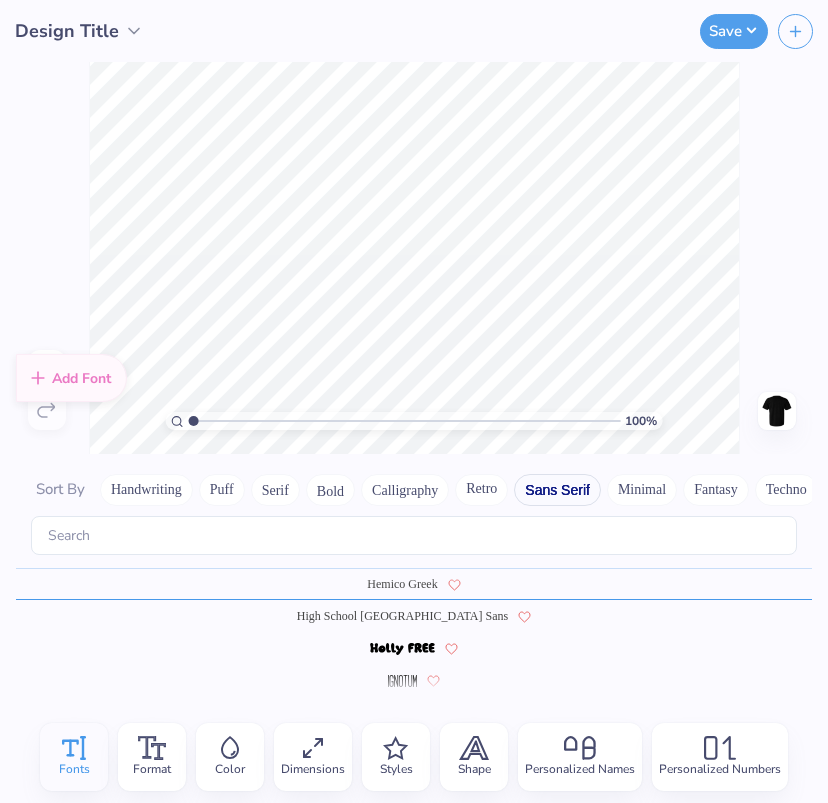 scroll, scrollTop: 434, scrollLeft: 0, axis: vertical 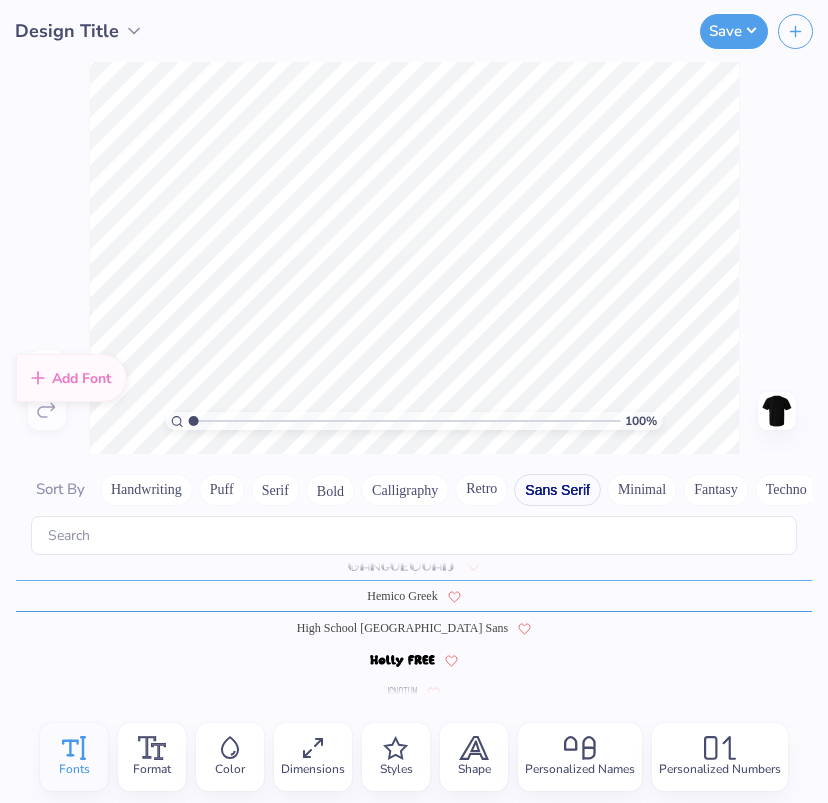 click on "High School [GEOGRAPHIC_DATA] Sans" at bounding box center (402, 628) 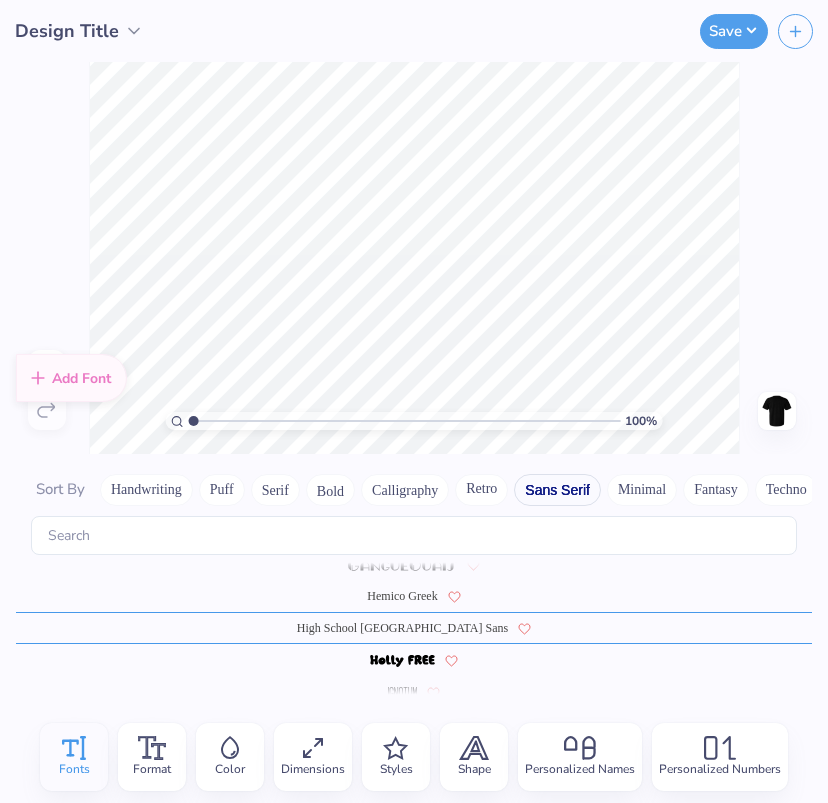 click at bounding box center (402, 661) 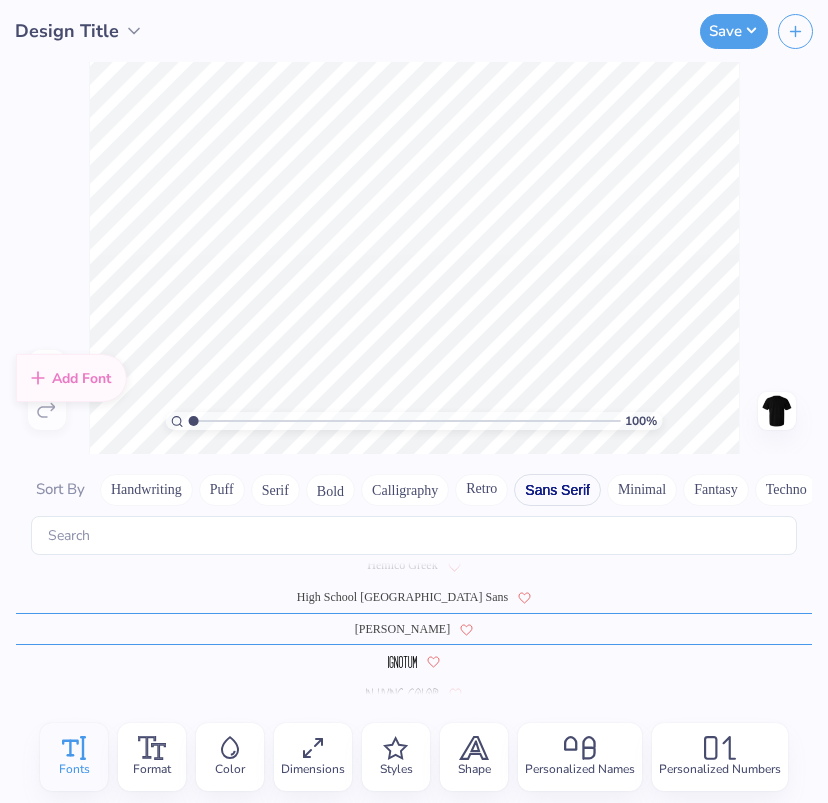 scroll, scrollTop: 466, scrollLeft: 0, axis: vertical 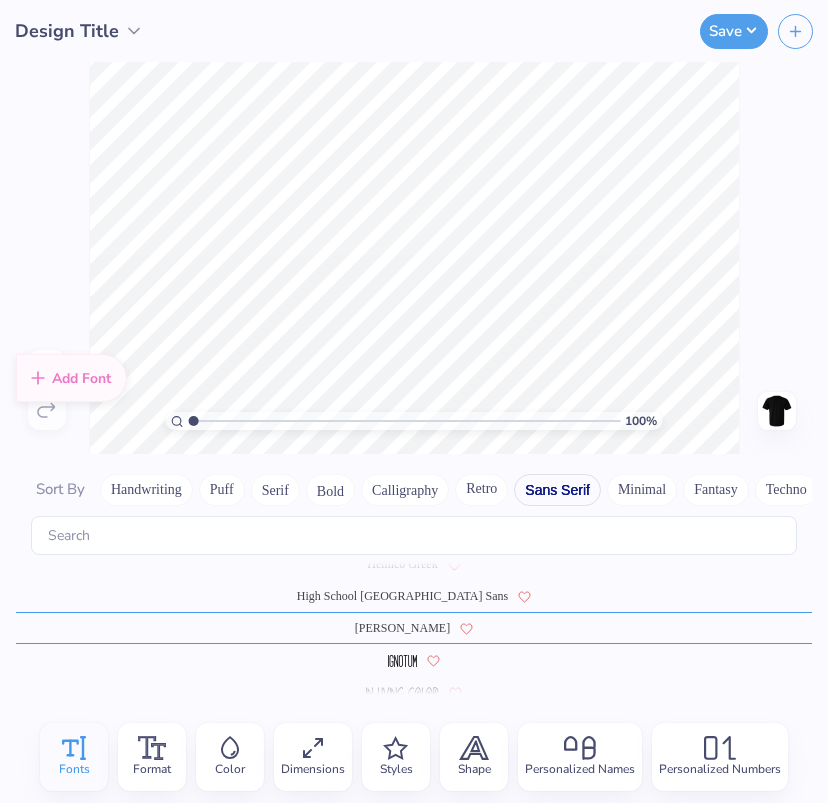 click on "High School [GEOGRAPHIC_DATA] Sans" at bounding box center [402, 596] 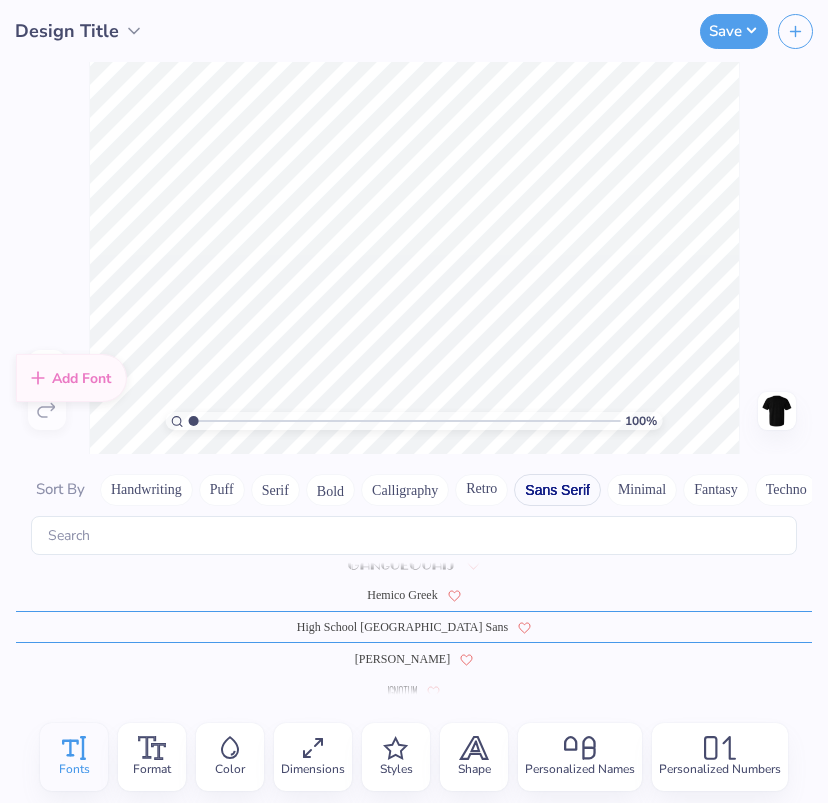 scroll, scrollTop: 434, scrollLeft: 0, axis: vertical 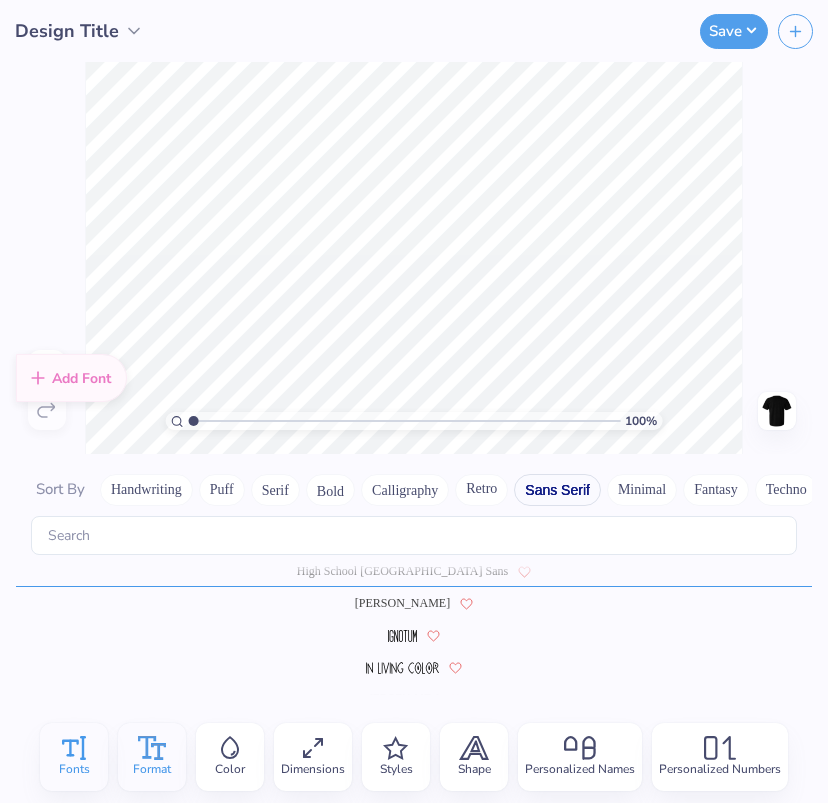 click 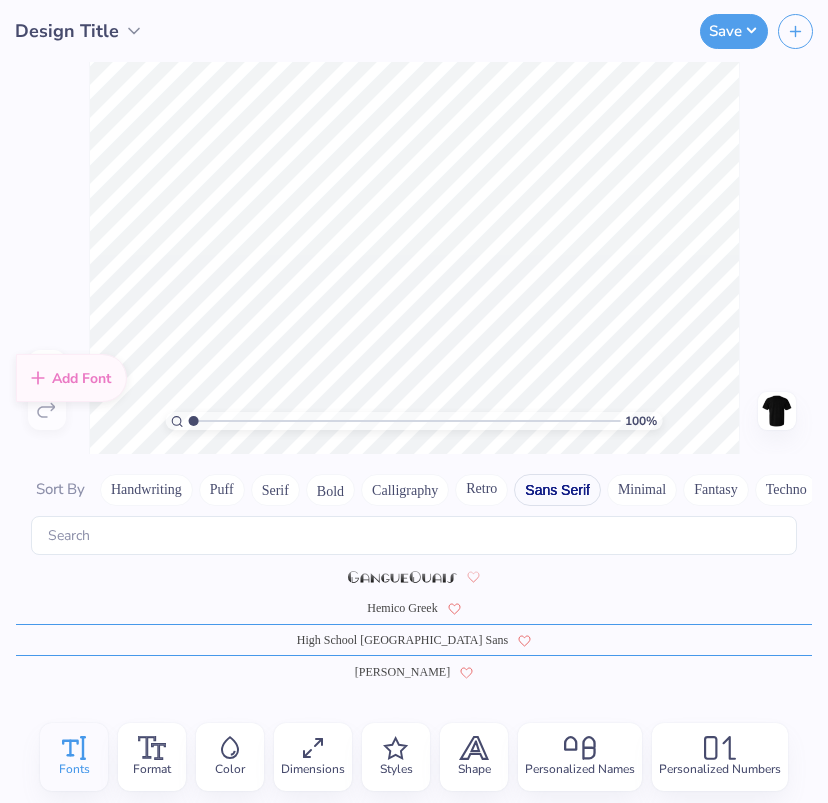 scroll, scrollTop: 434, scrollLeft: 0, axis: vertical 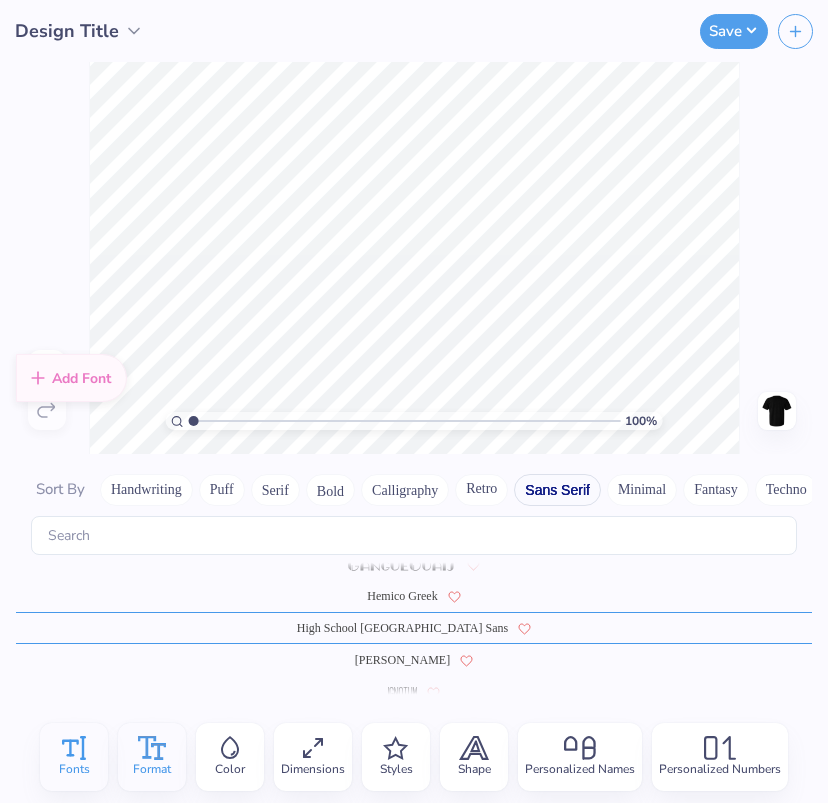 click on "Format" at bounding box center (152, 769) 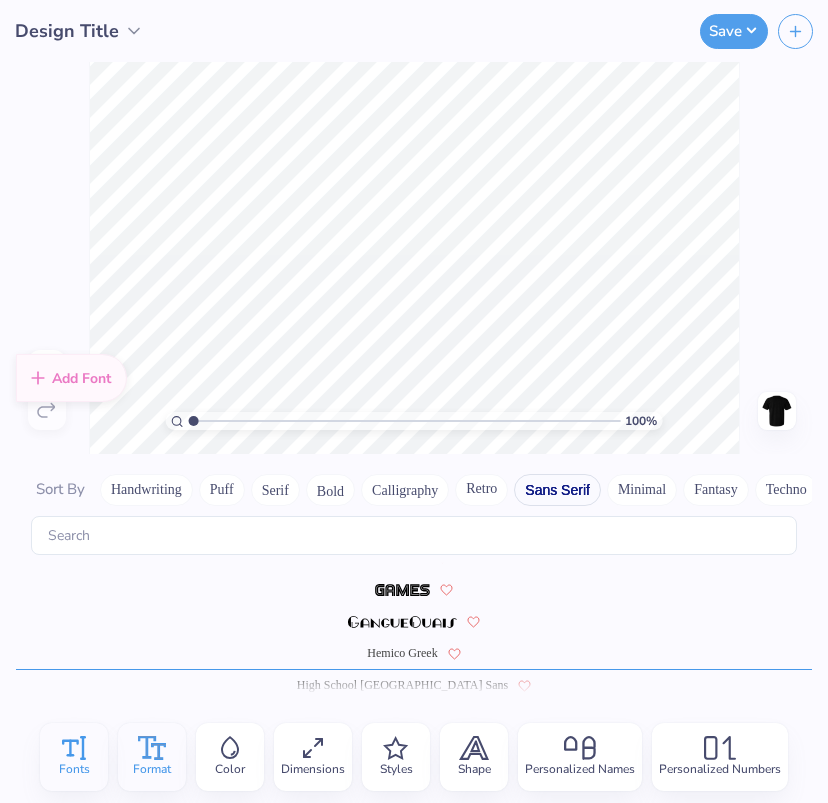 scroll, scrollTop: 434, scrollLeft: 0, axis: vertical 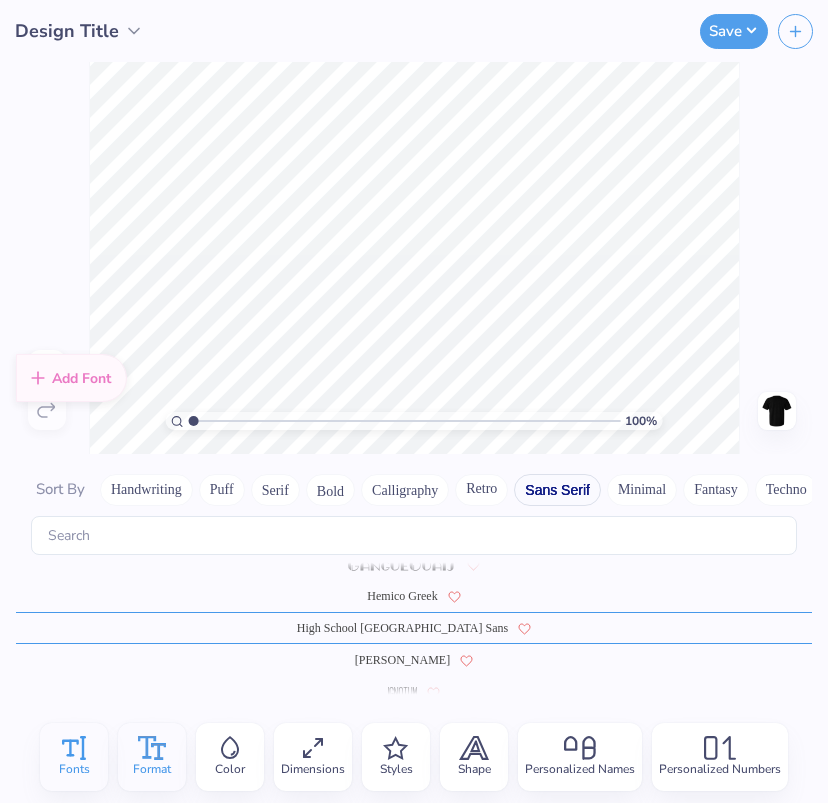 click on "Format" at bounding box center (152, 769) 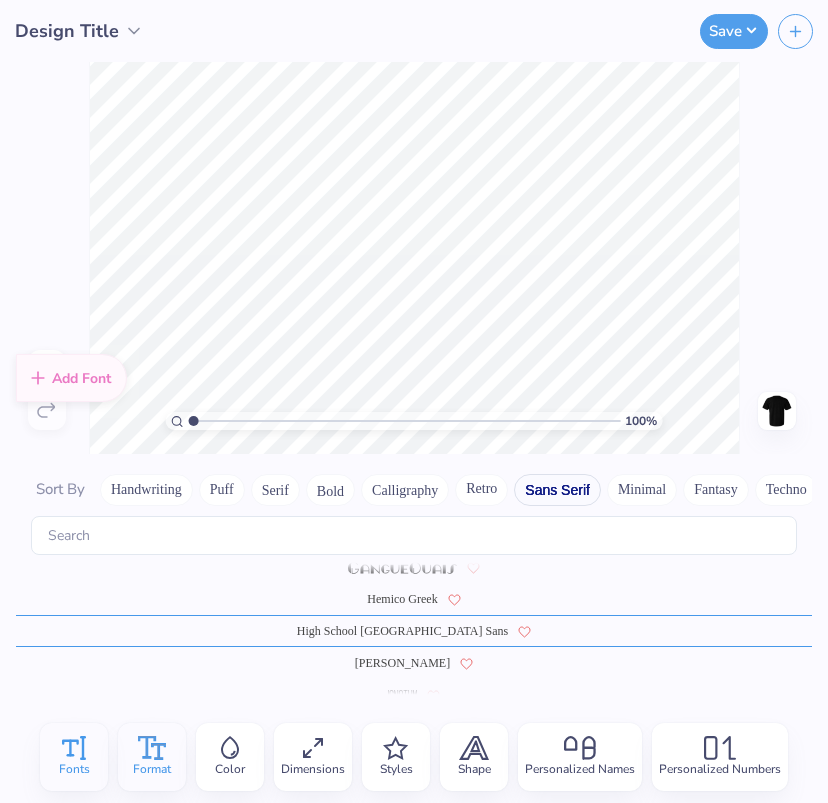 scroll, scrollTop: 434, scrollLeft: 0, axis: vertical 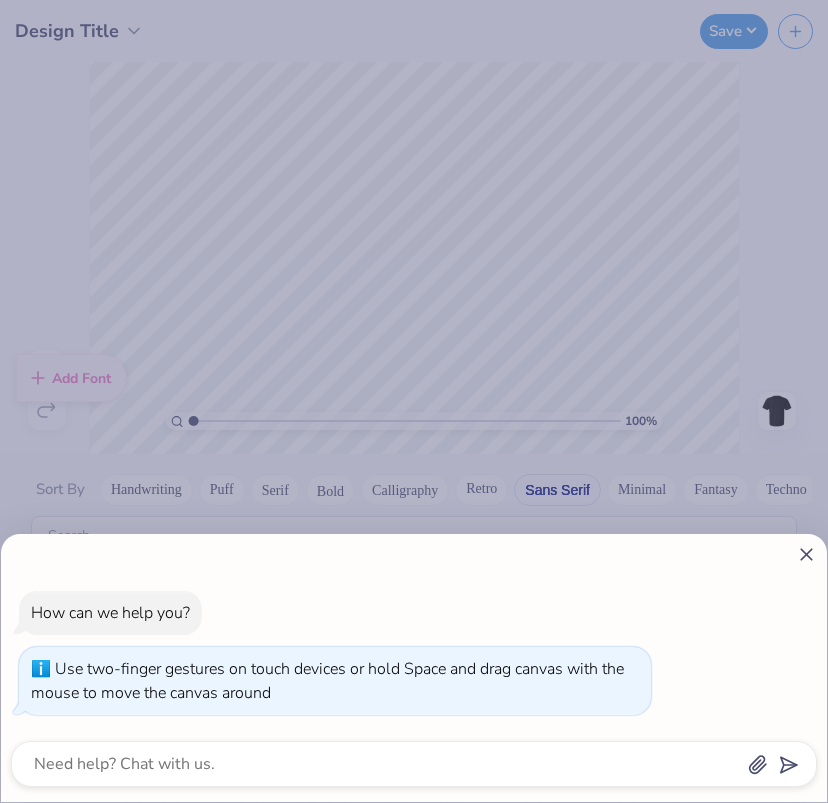 type on "1" 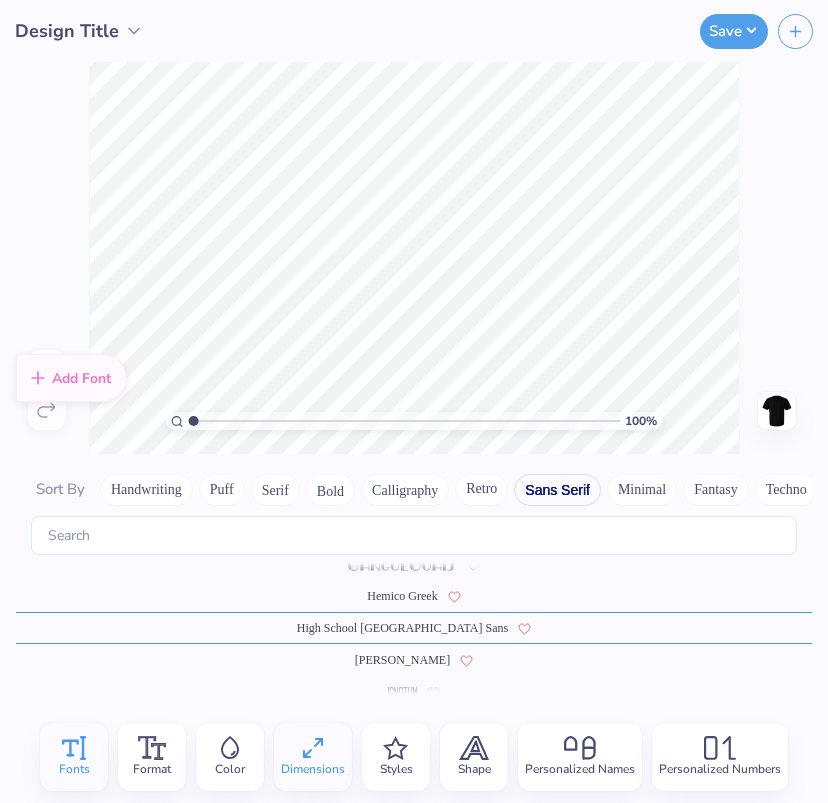 click on "Dimensions" at bounding box center [313, 769] 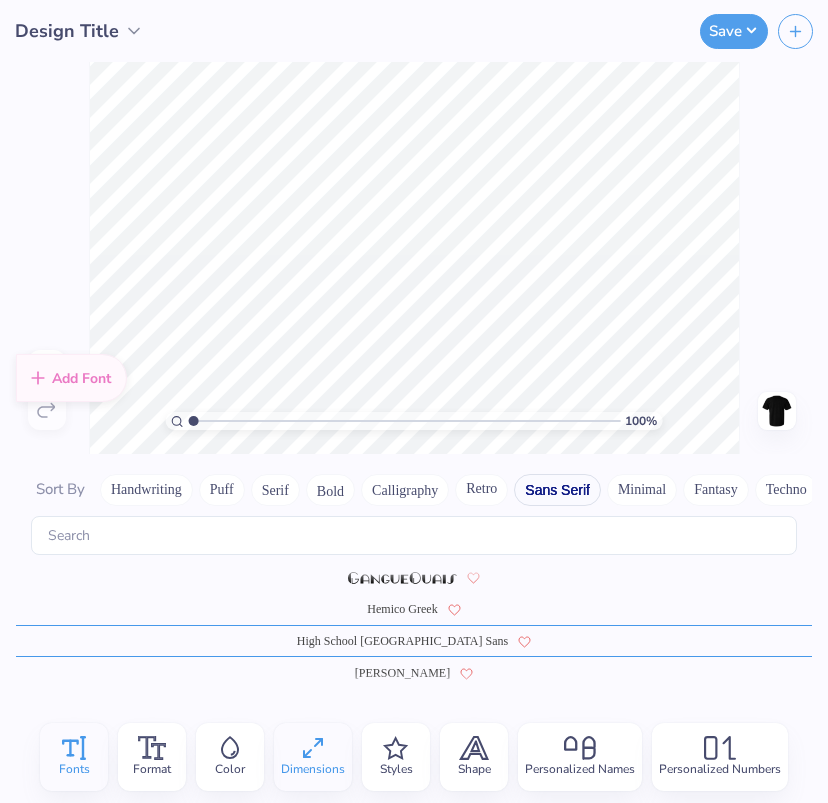scroll, scrollTop: 434, scrollLeft: 0, axis: vertical 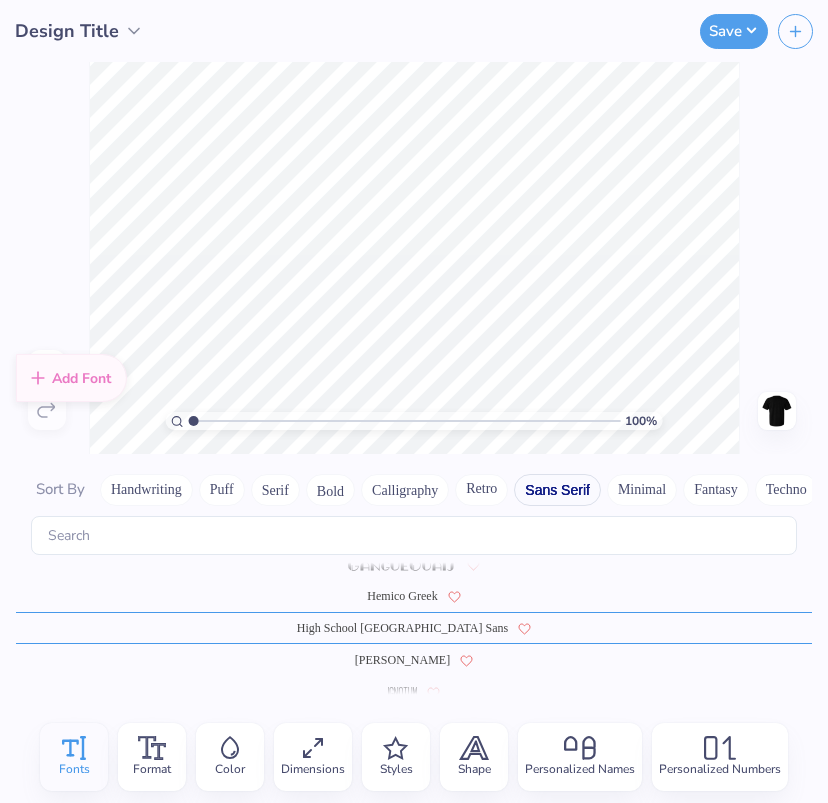 click on "100  % Need help?  Chat with us. Back" at bounding box center (414, 258) 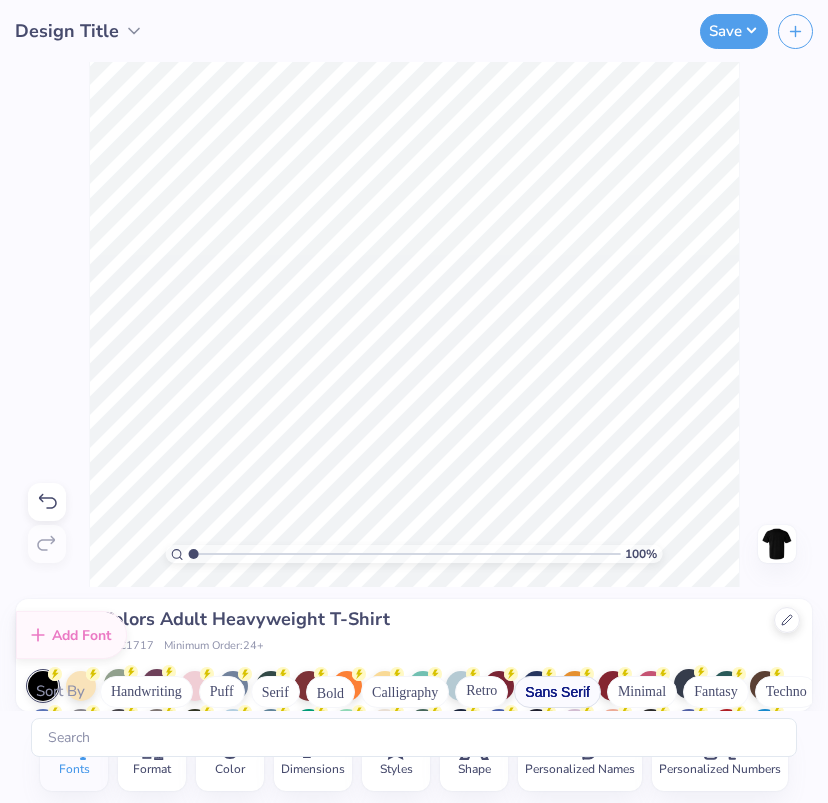 scroll, scrollTop: 491, scrollLeft: 0, axis: vertical 